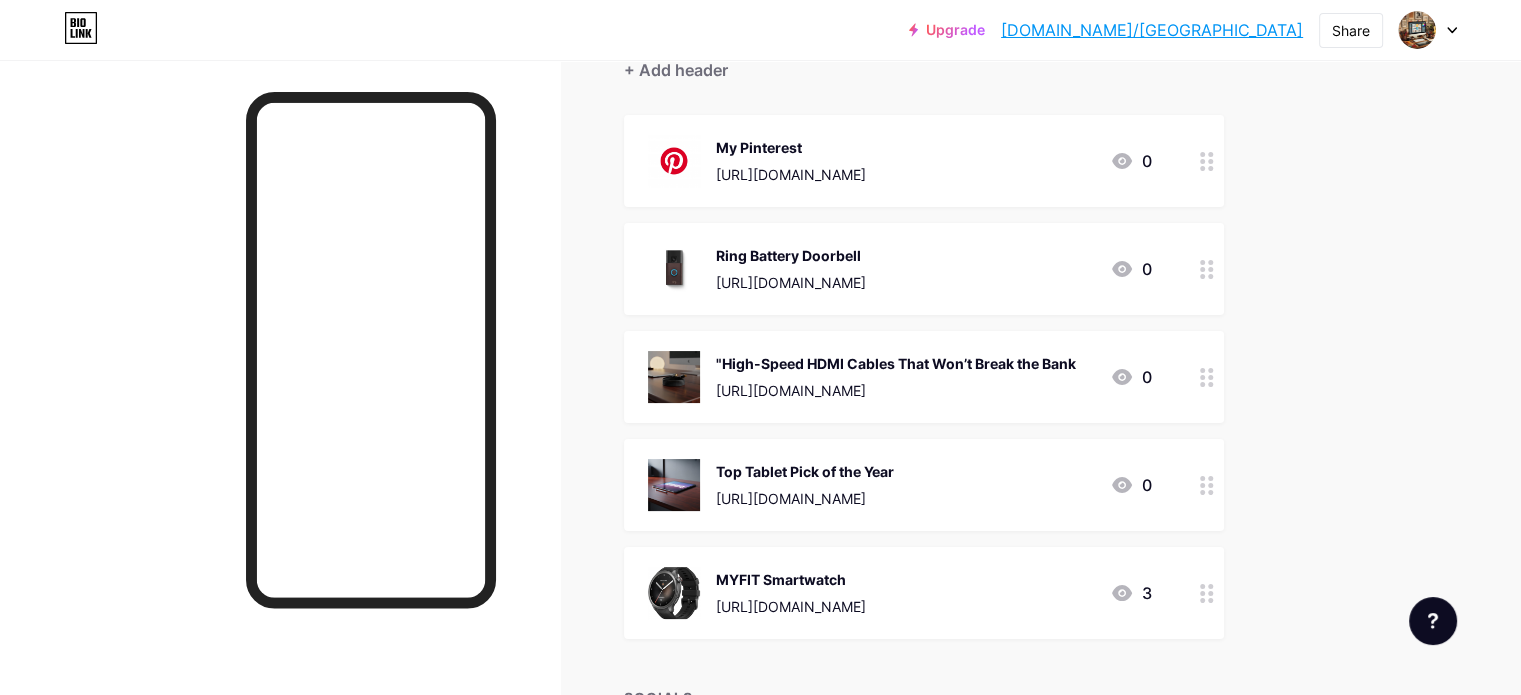 scroll, scrollTop: 0, scrollLeft: 0, axis: both 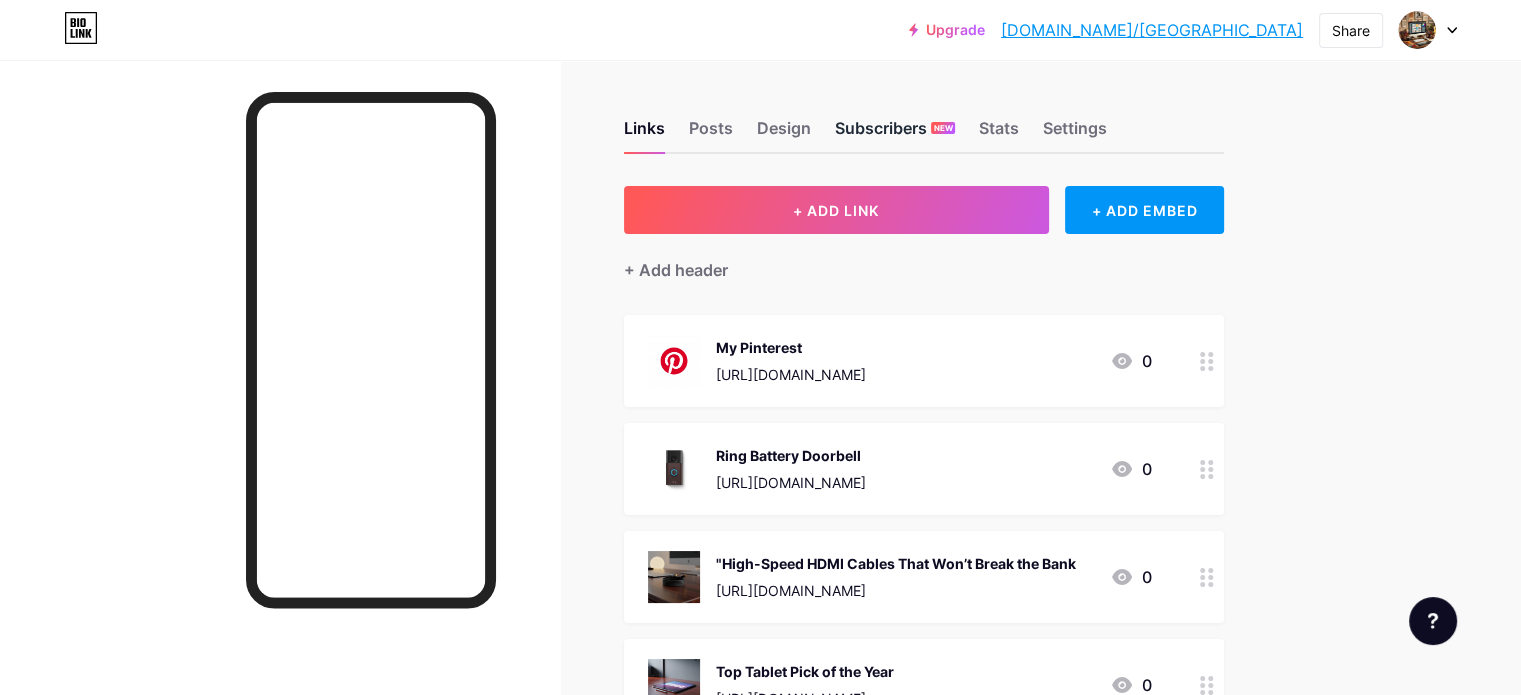 click on "Subscribers
NEW" at bounding box center [895, 134] 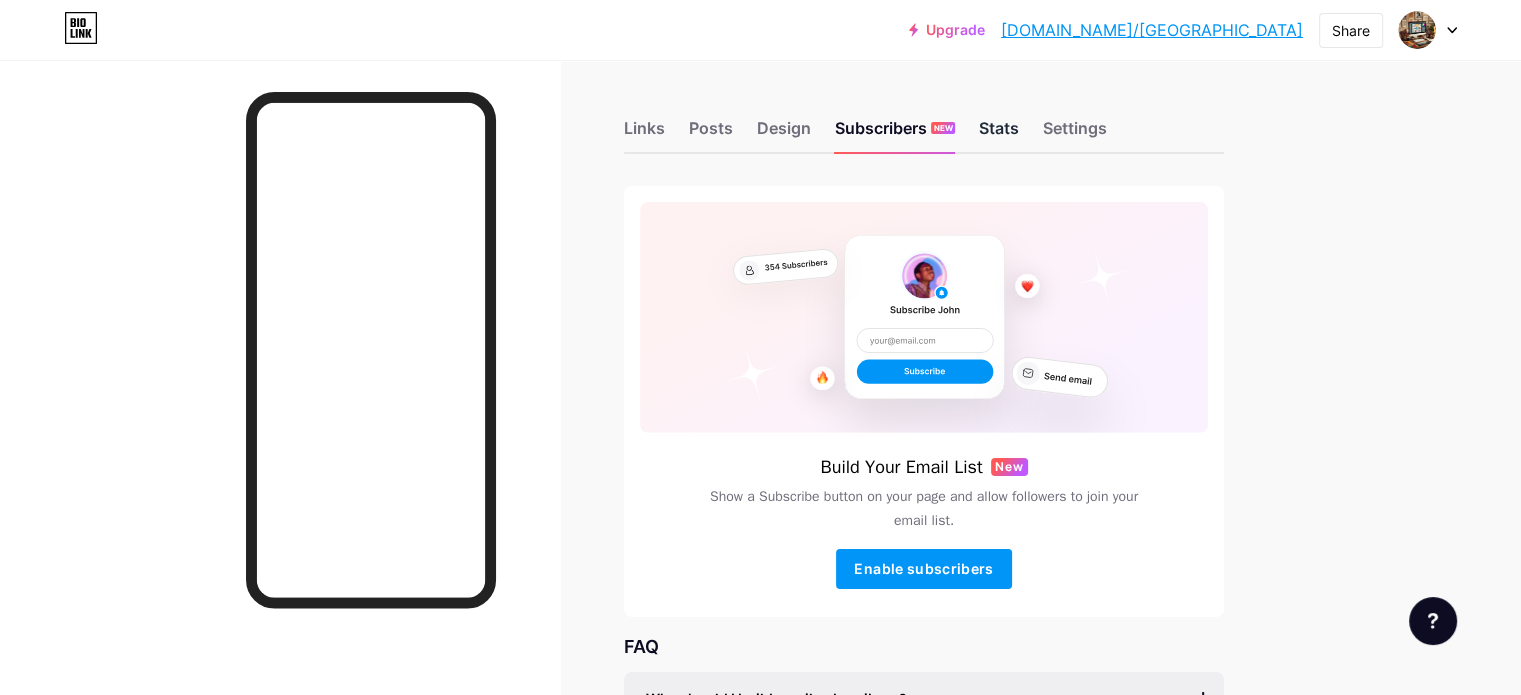 drag, startPoint x: 1066, startPoint y: 128, endPoint x: 1082, endPoint y: 128, distance: 16 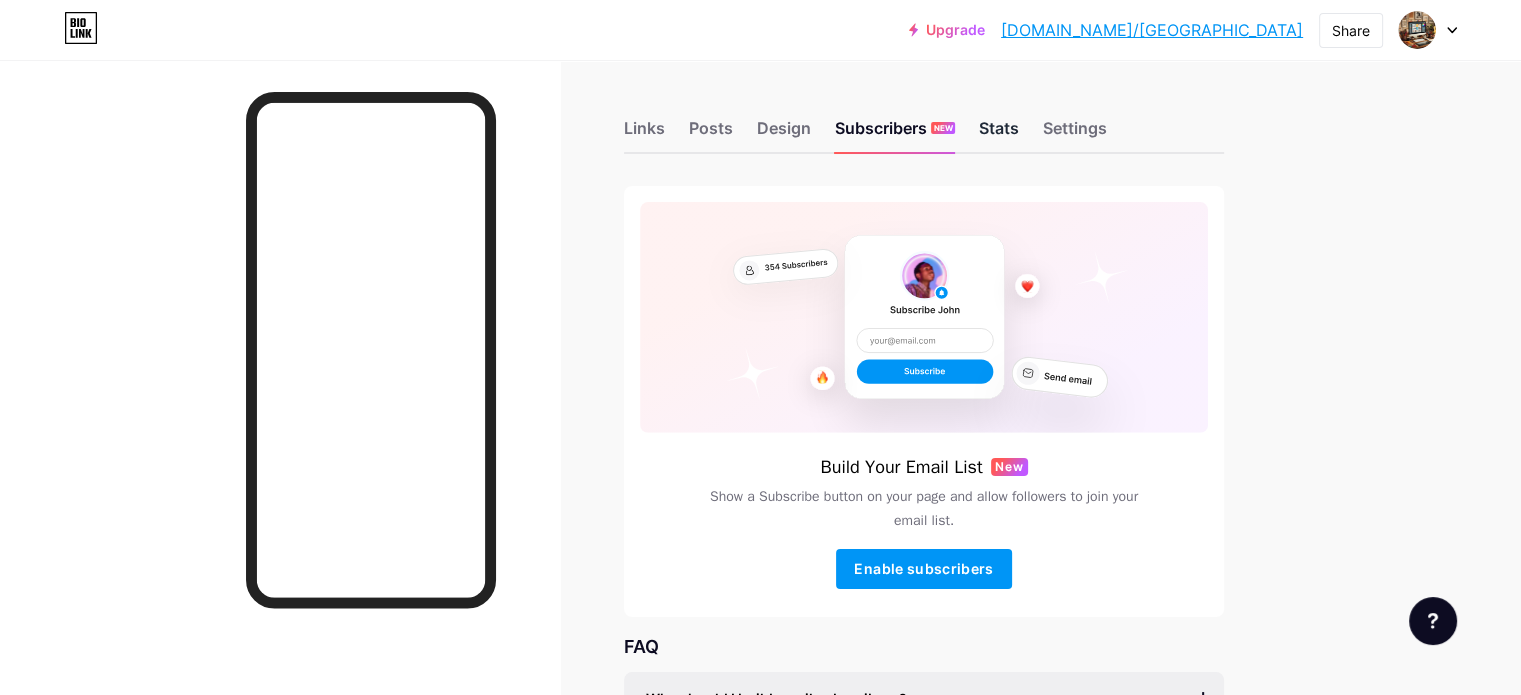 click on "Stats" at bounding box center [999, 134] 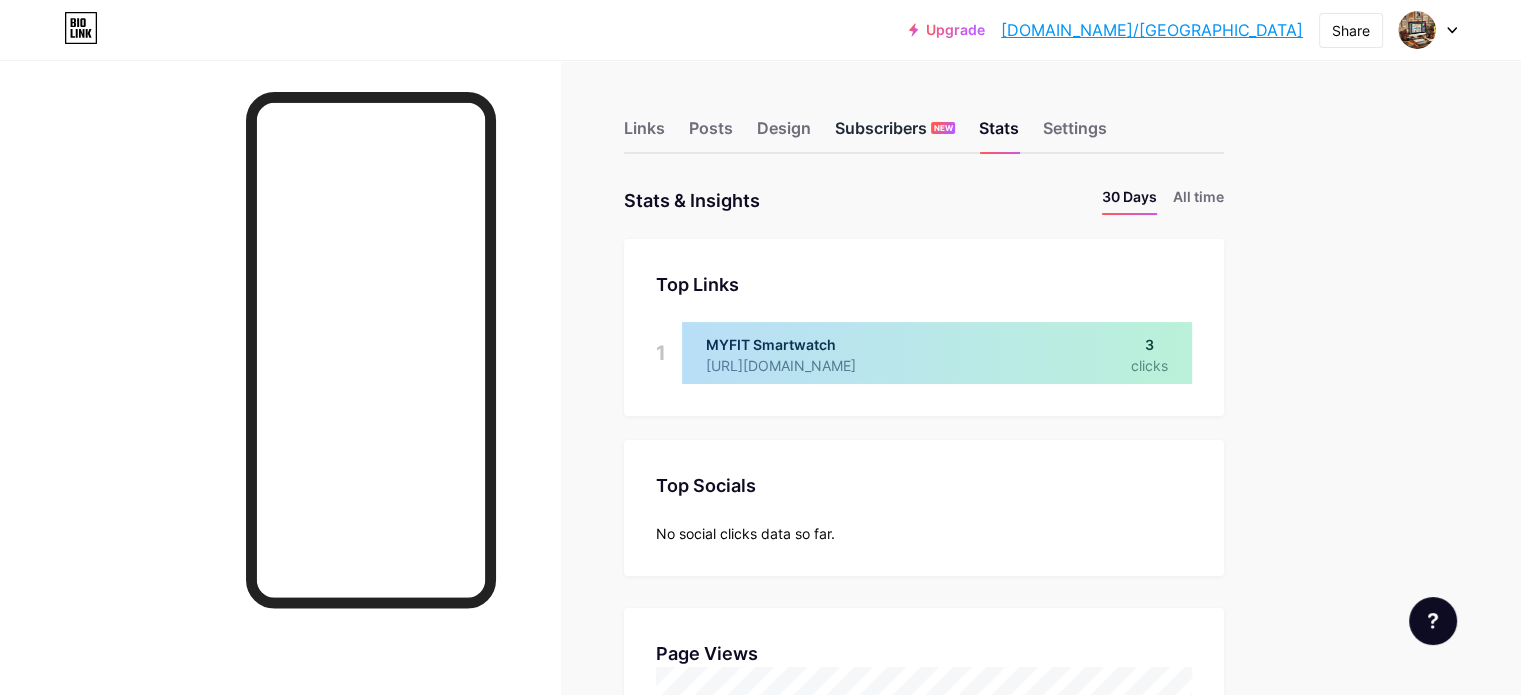click on "Subscribers
NEW" at bounding box center [895, 134] 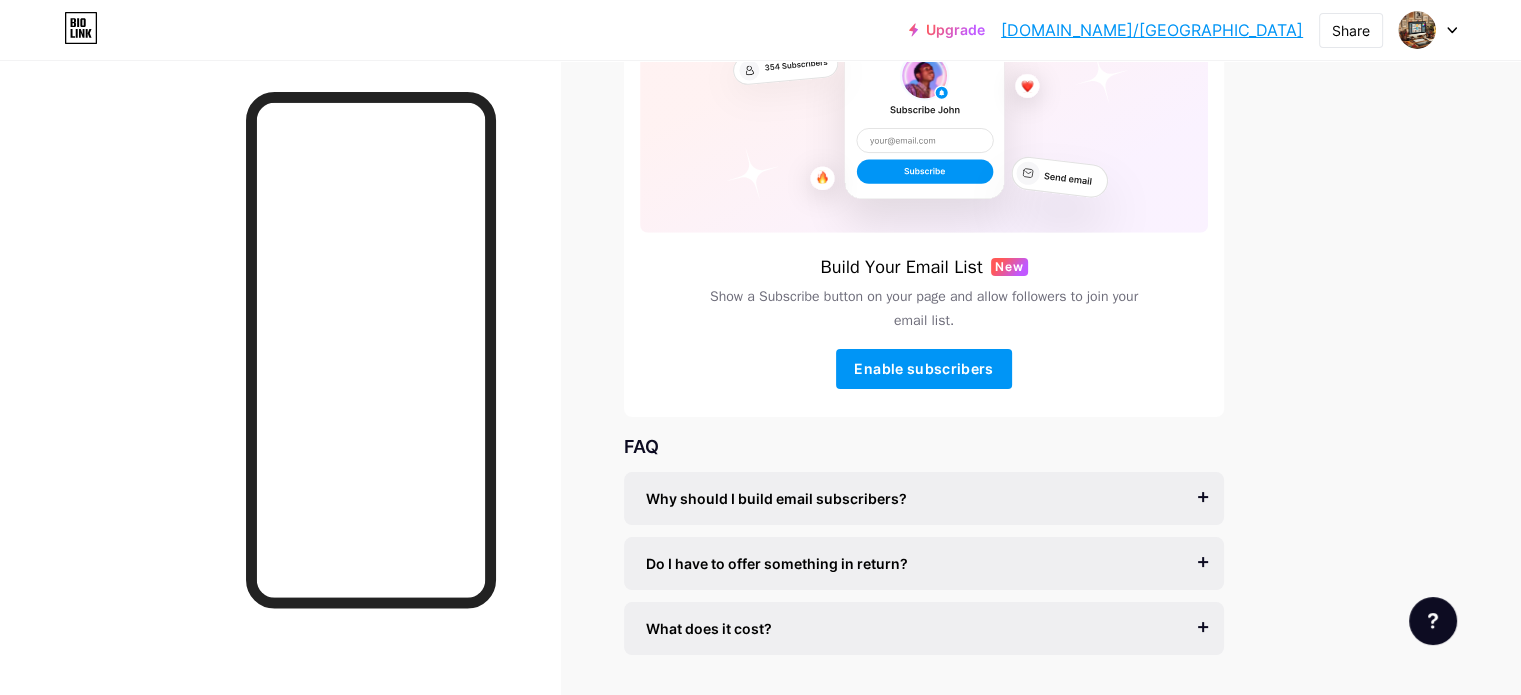 scroll, scrollTop: 259, scrollLeft: 0, axis: vertical 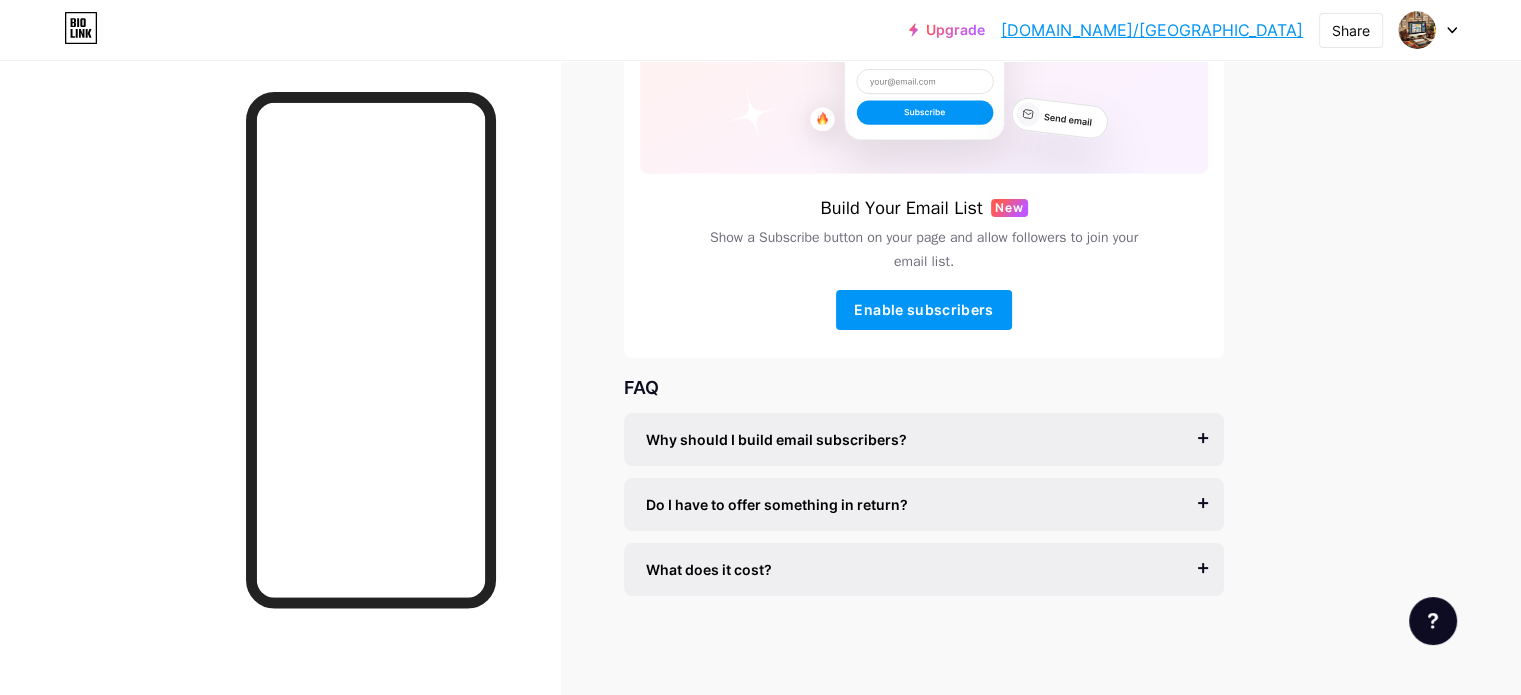click on "Do I have to offer something in return?" at bounding box center [924, 504] 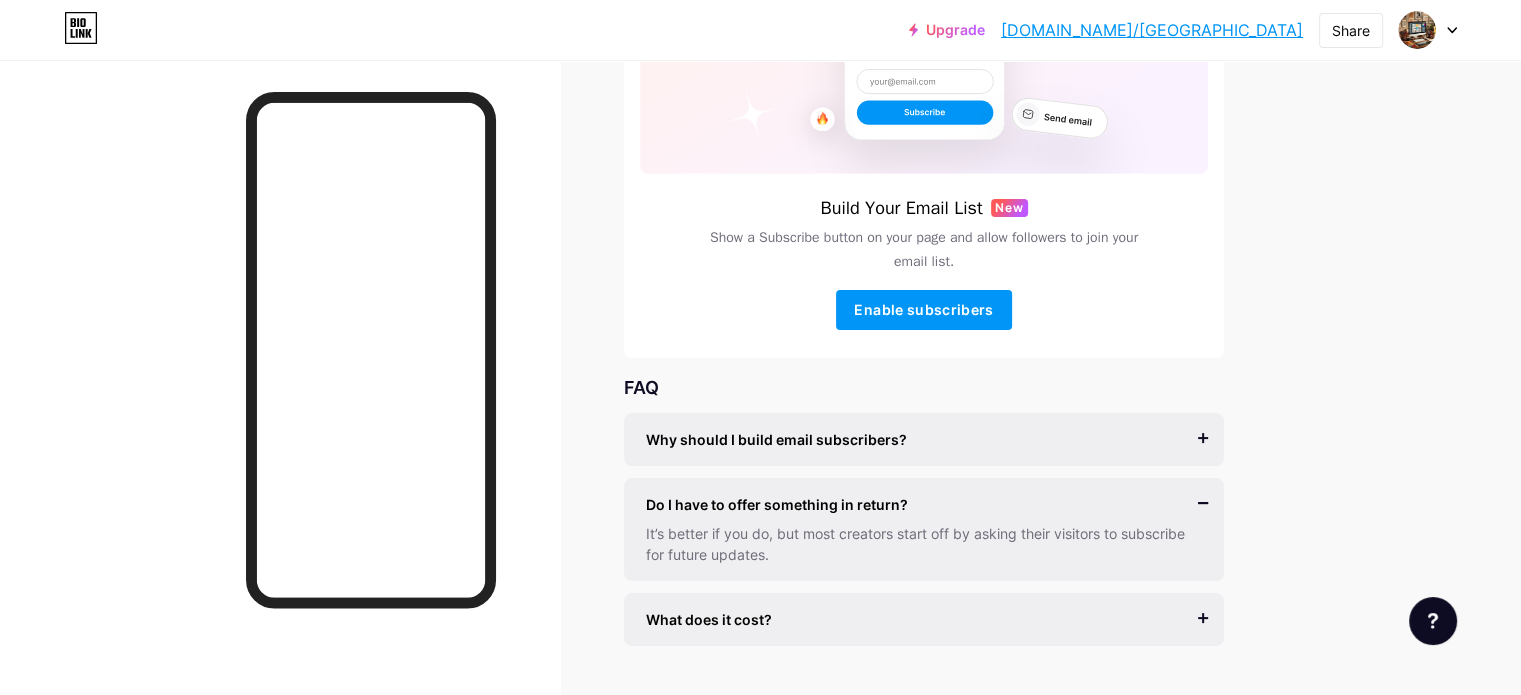 click on "Why should I build email subscribers?" at bounding box center (924, 439) 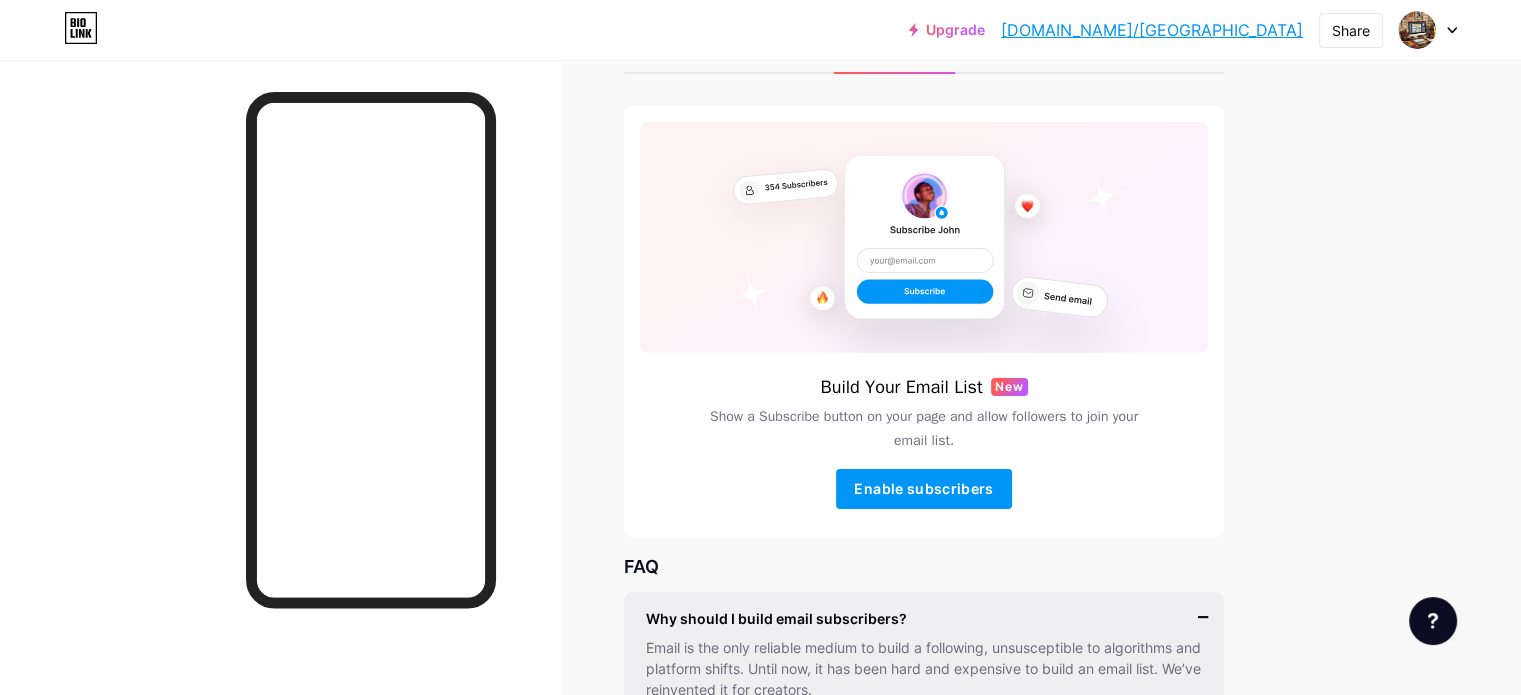 scroll, scrollTop: 380, scrollLeft: 0, axis: vertical 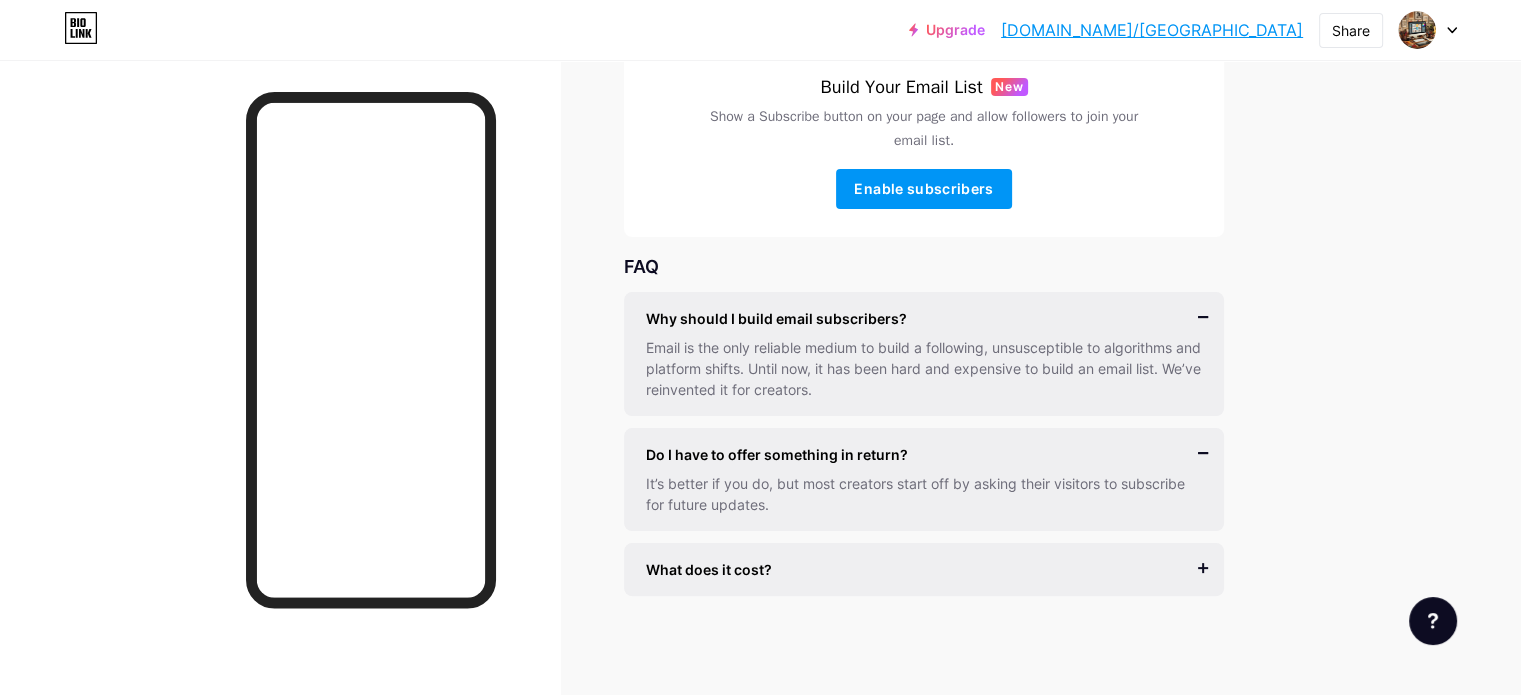 click on "Why should I build email subscribers?   Email is the only reliable medium to build a following, unsusceptible to algorithms and platform shifts. Until now, it has been hard and expensive to build an email list. We’ve reinvented it for creators. Do I have to offer something in return?   It’s better if you do, but most creators start off by asking their visitors to subscribe for future updates. What does it cost?   It’s free to get started, and you can accept unlimited subscribers. You only pay ($10/month) when you start sending emails." at bounding box center (924, 444) 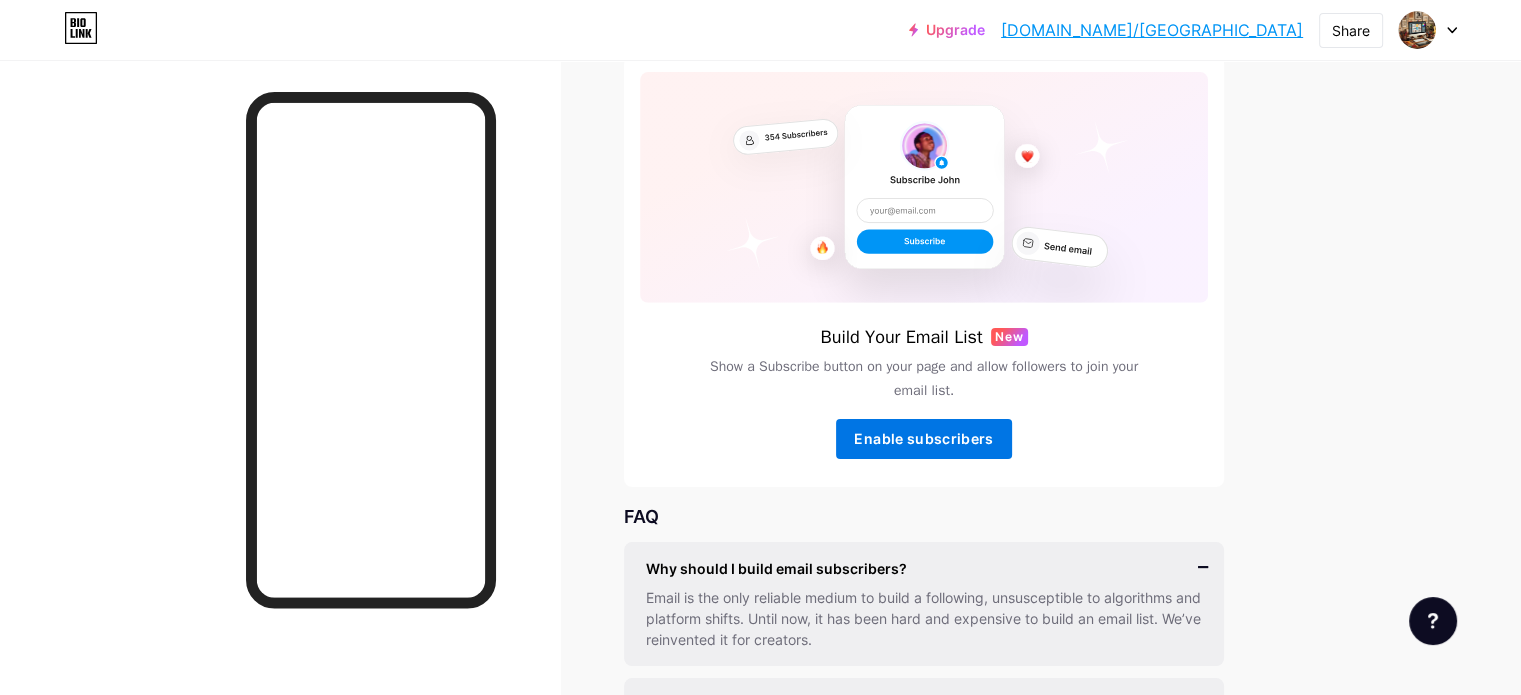 scroll, scrollTop: 0, scrollLeft: 0, axis: both 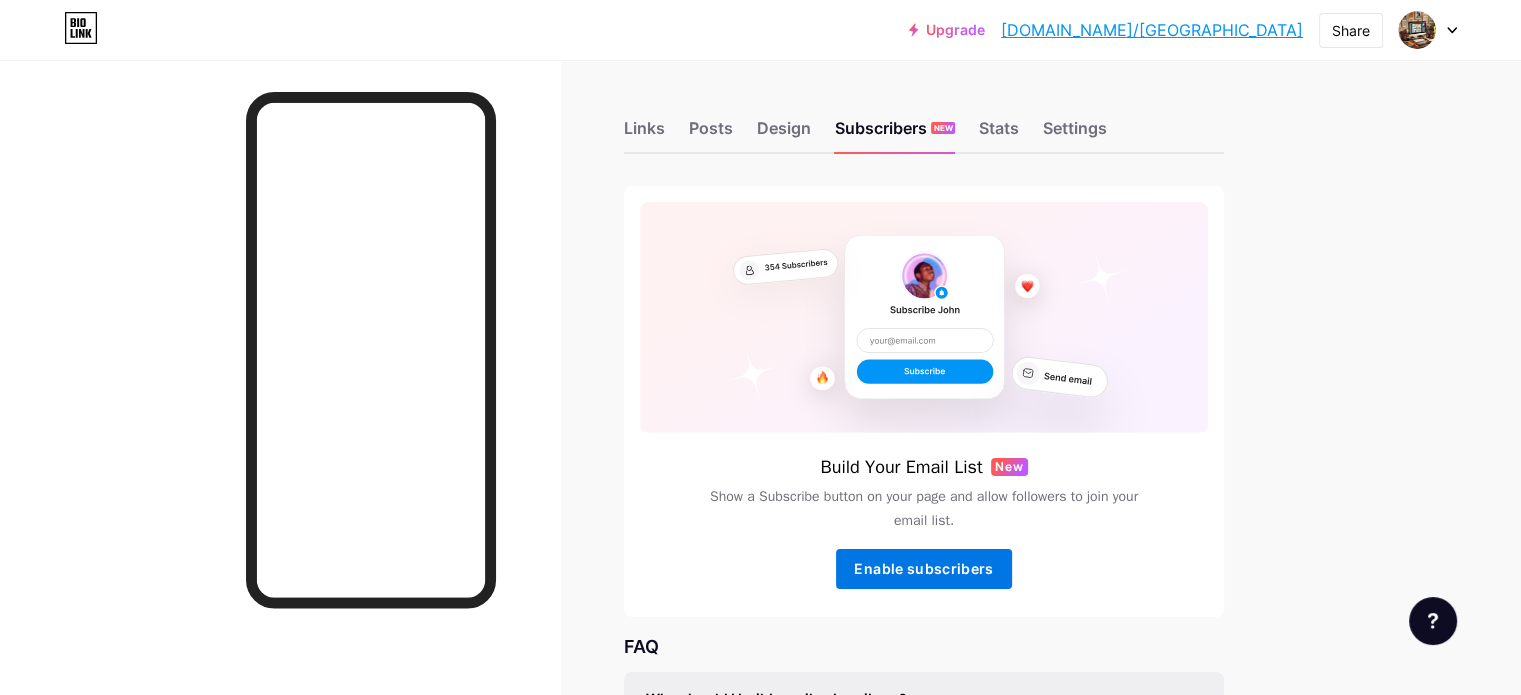 click on "Enable subscribers" at bounding box center (924, 569) 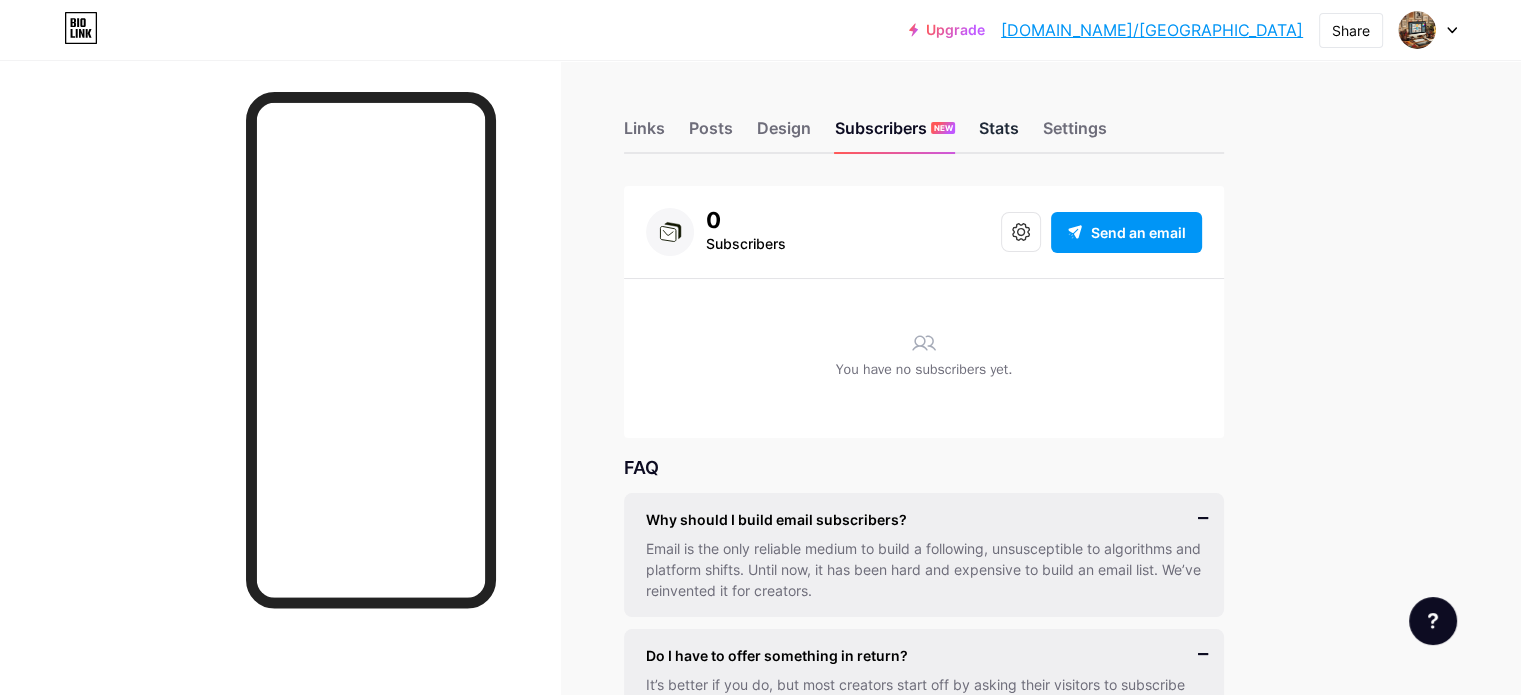 click on "Stats" at bounding box center [999, 134] 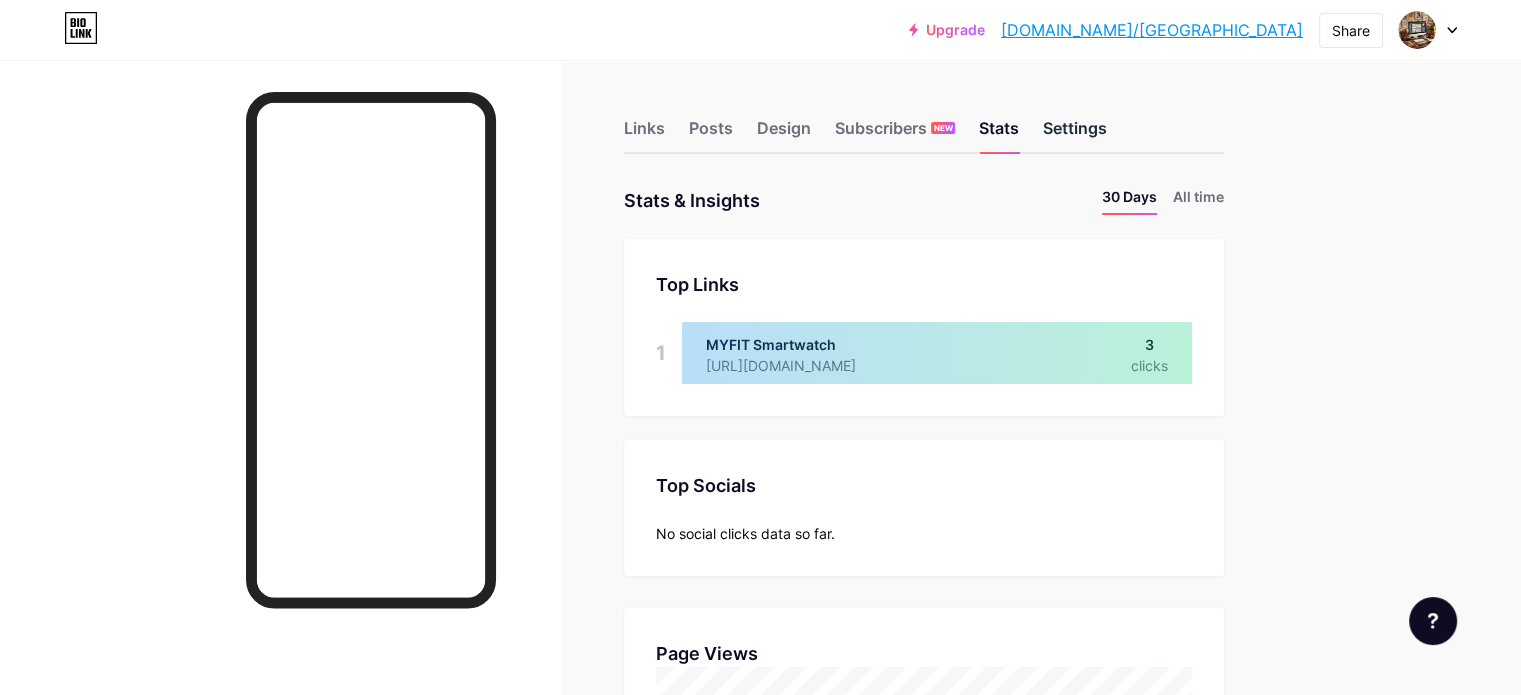 scroll, scrollTop: 999304, scrollLeft: 998479, axis: both 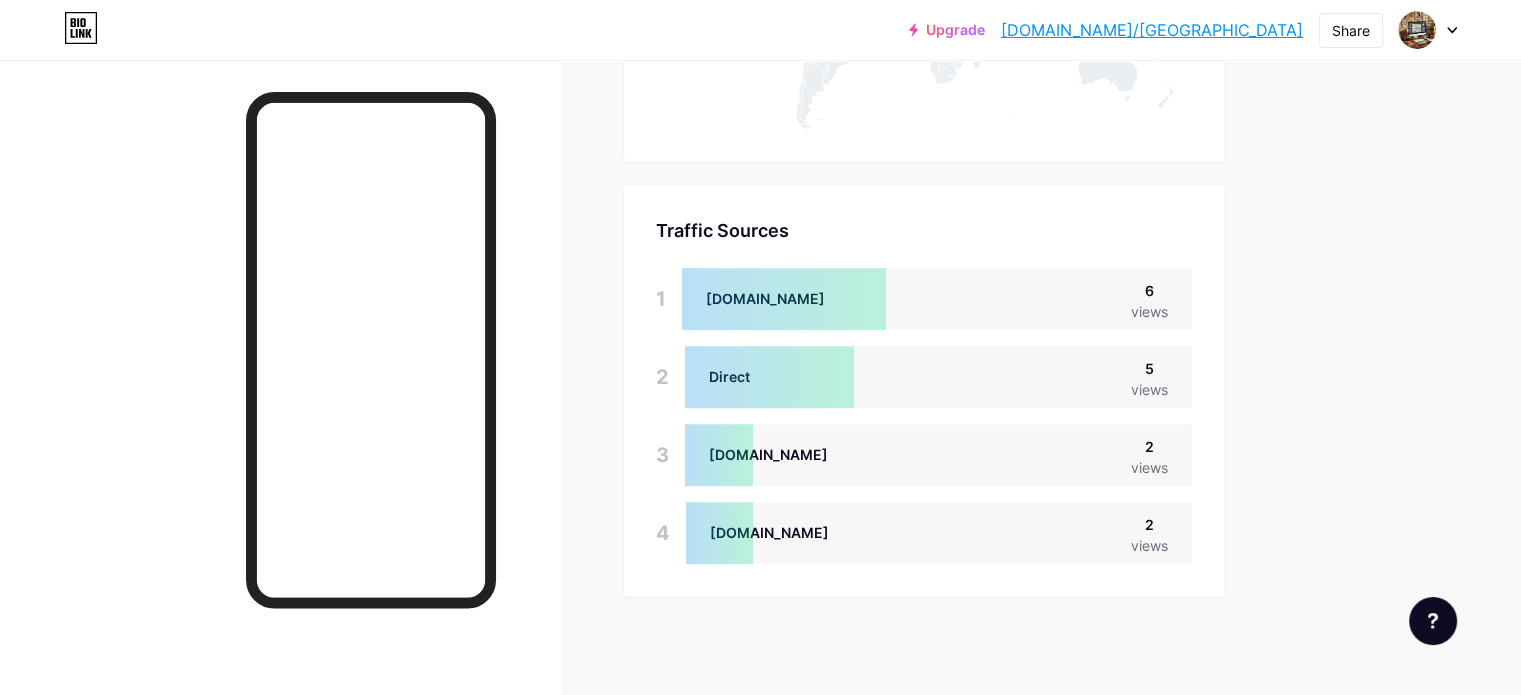 click at bounding box center (769, 377) 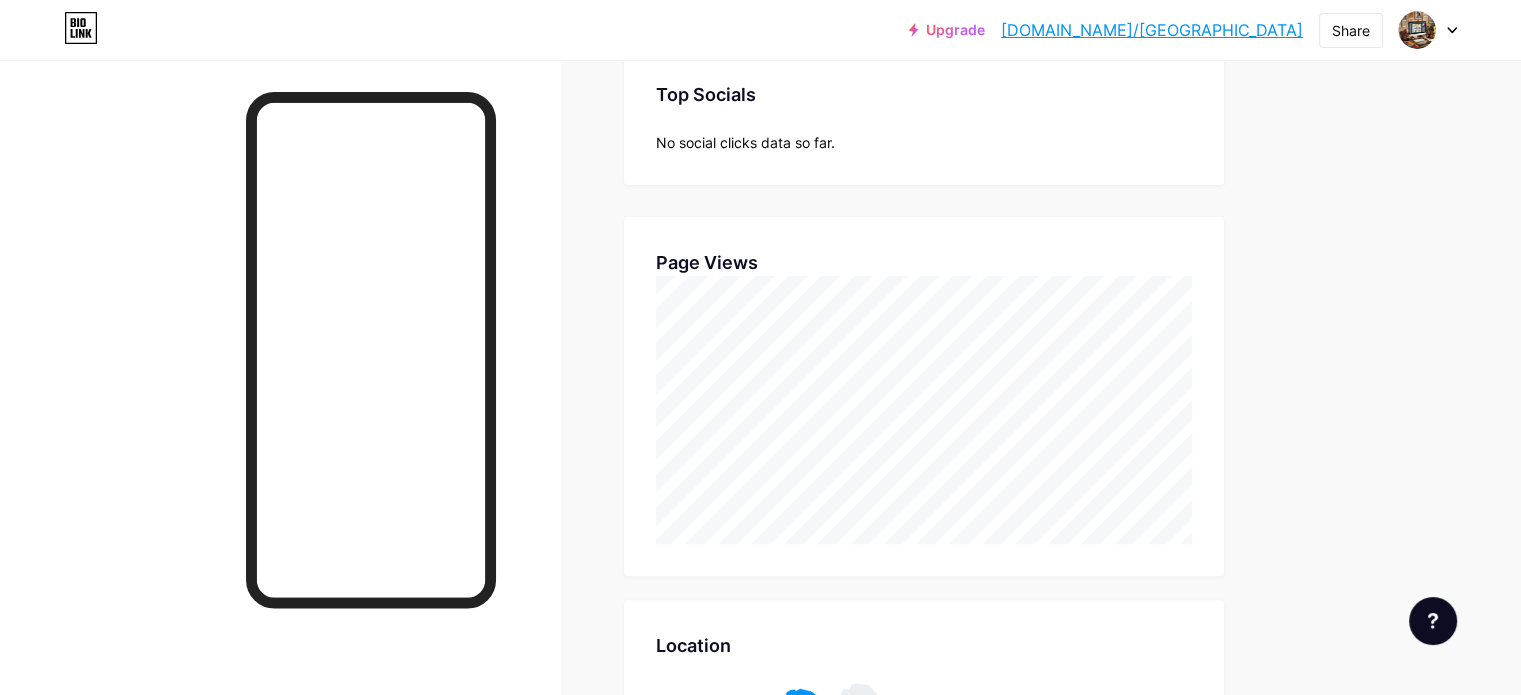 scroll, scrollTop: 0, scrollLeft: 0, axis: both 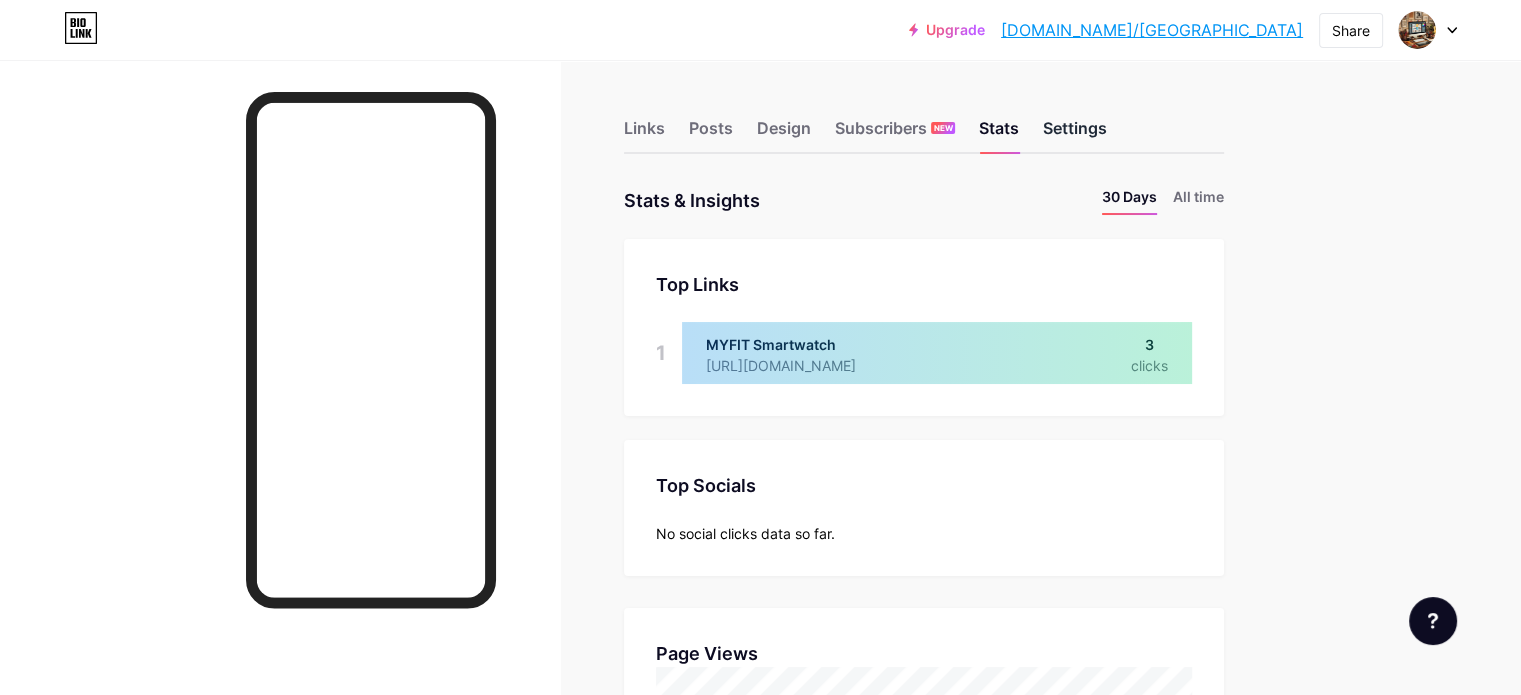 click on "Settings" at bounding box center [1075, 134] 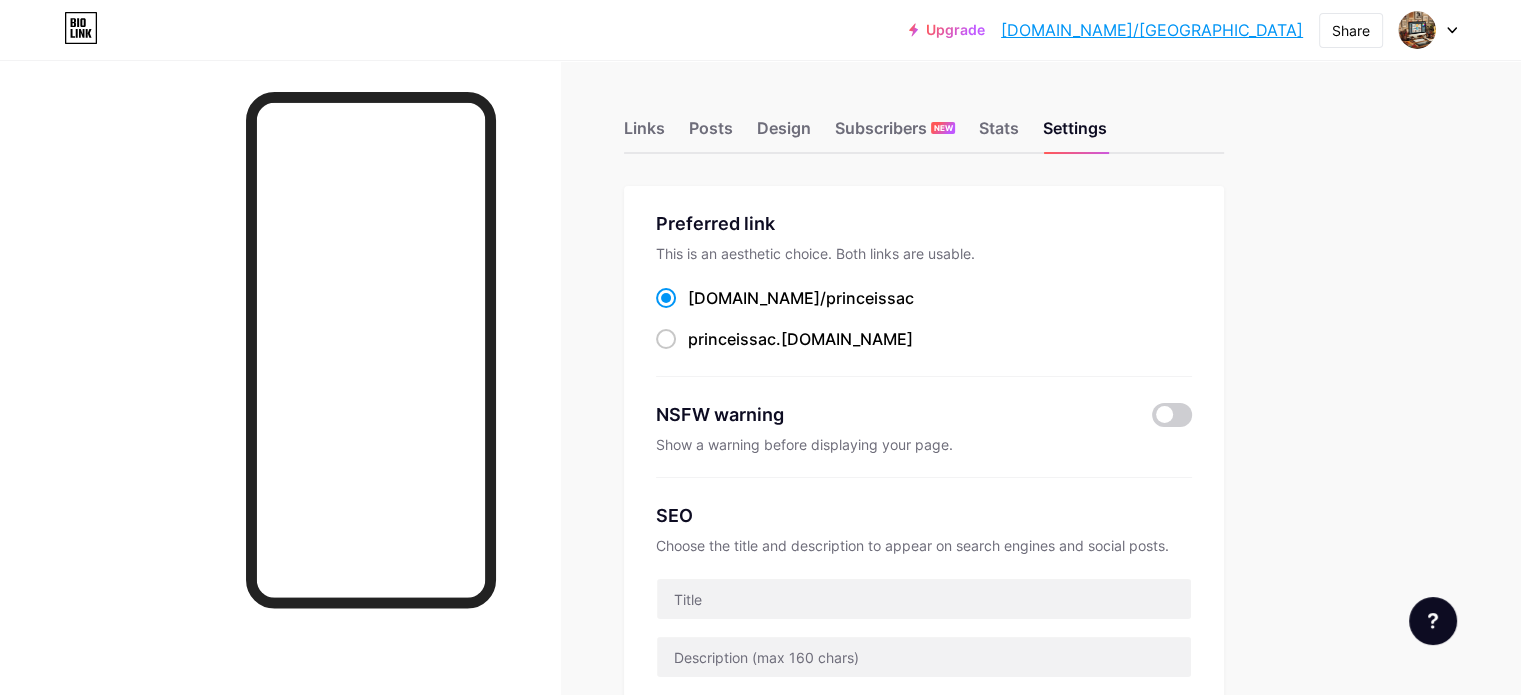 scroll, scrollTop: 200, scrollLeft: 0, axis: vertical 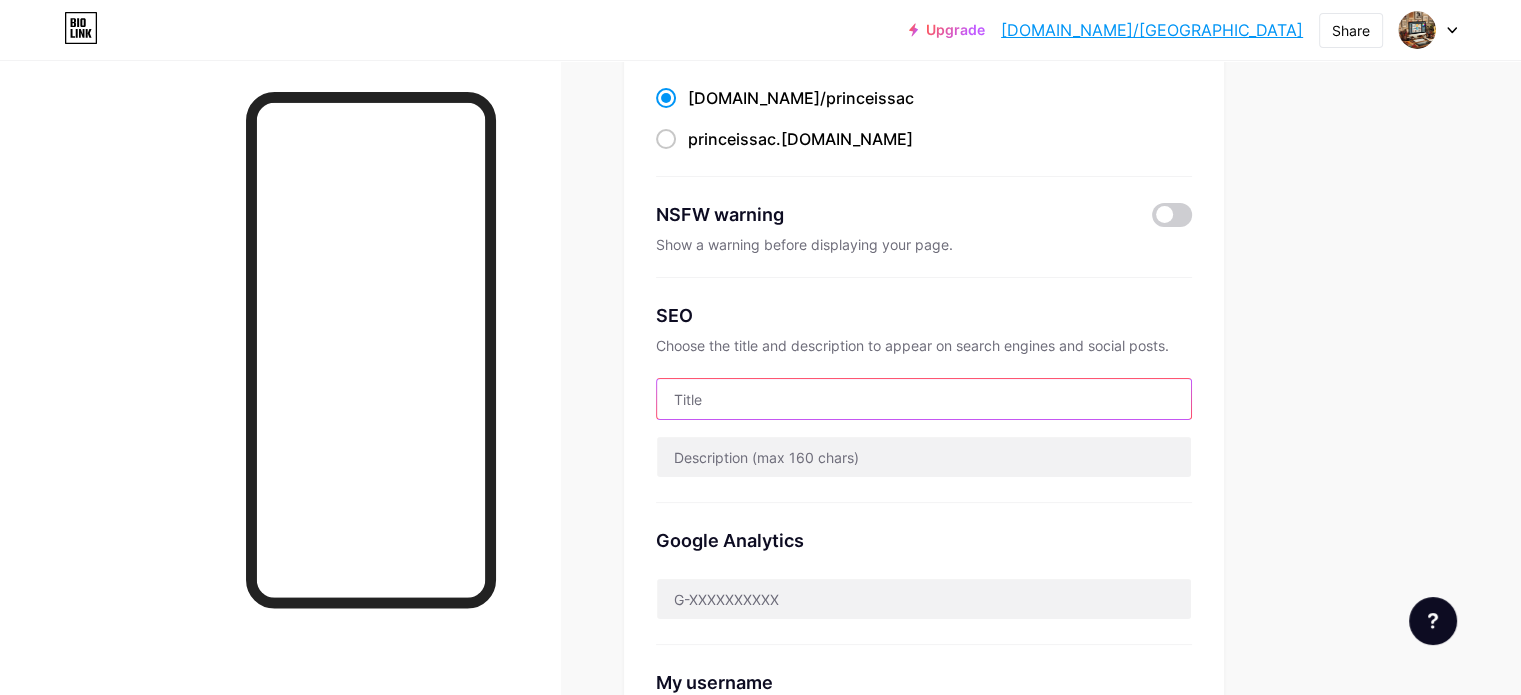 click at bounding box center (924, 399) 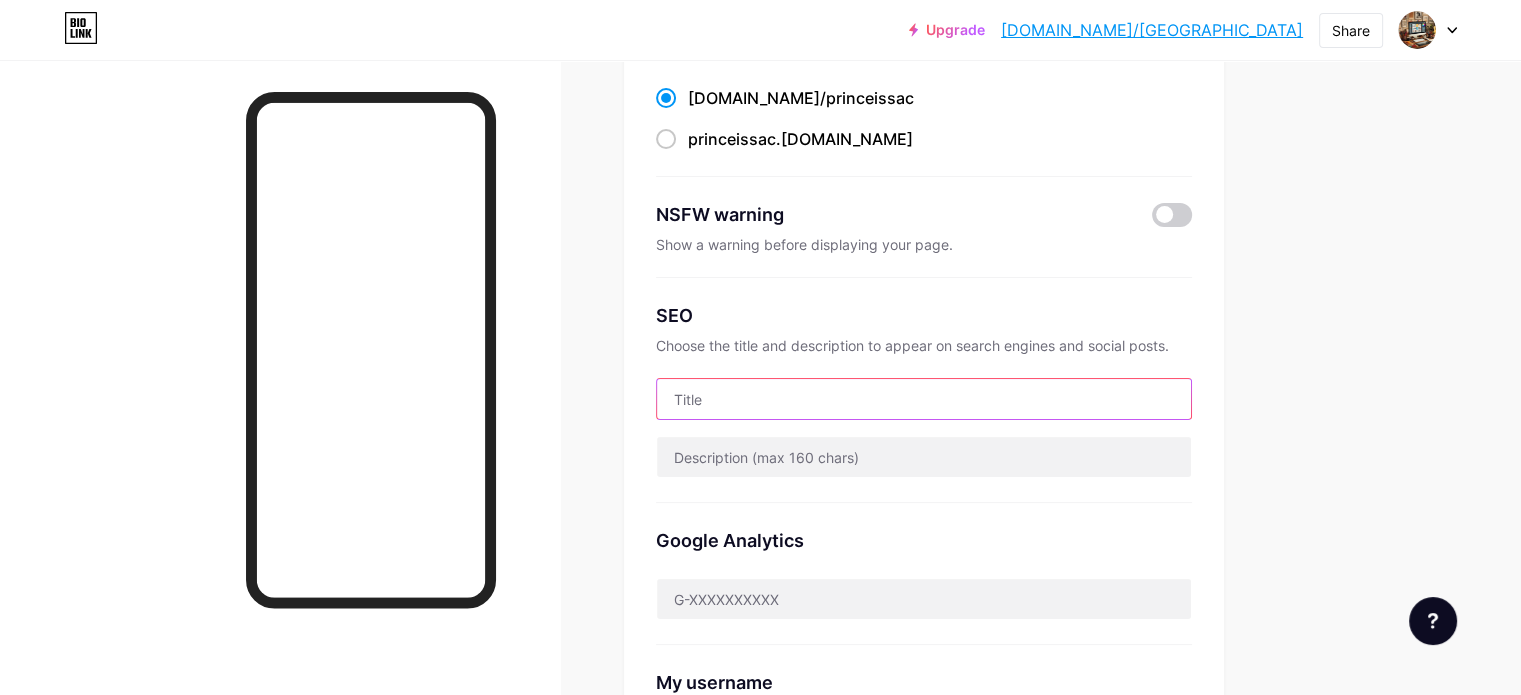 scroll, scrollTop: 0, scrollLeft: 0, axis: both 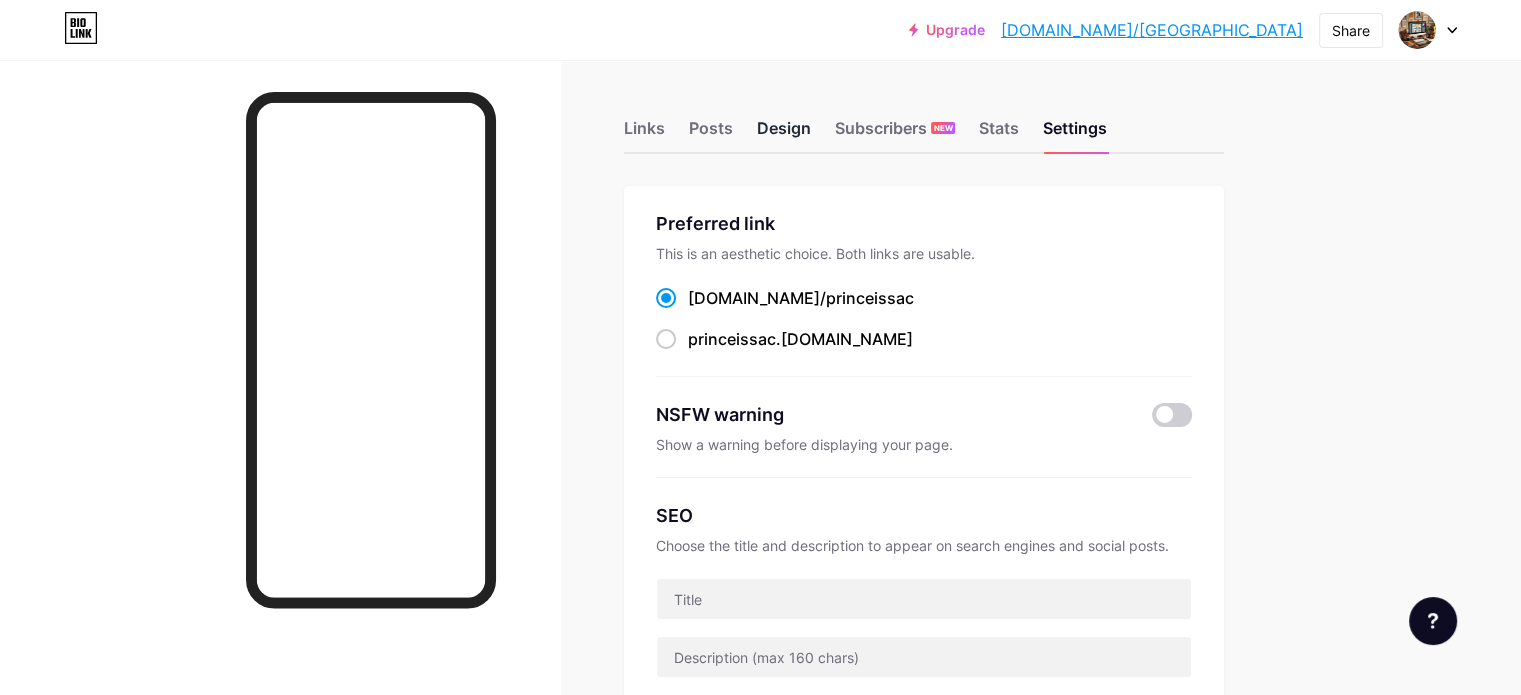 click on "Design" at bounding box center [784, 134] 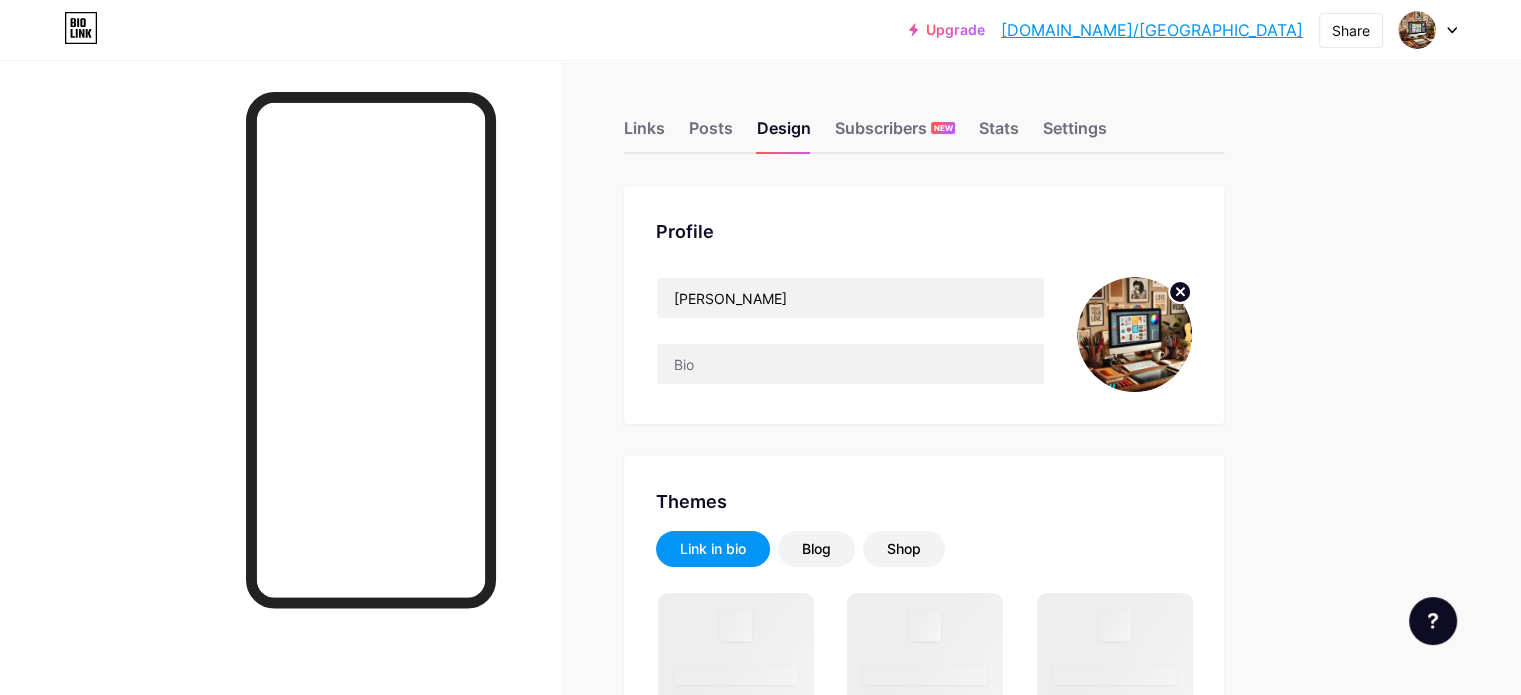drag, startPoint x: 906, startPoint y: 139, endPoint x: 905, endPoint y: 158, distance: 19.026299 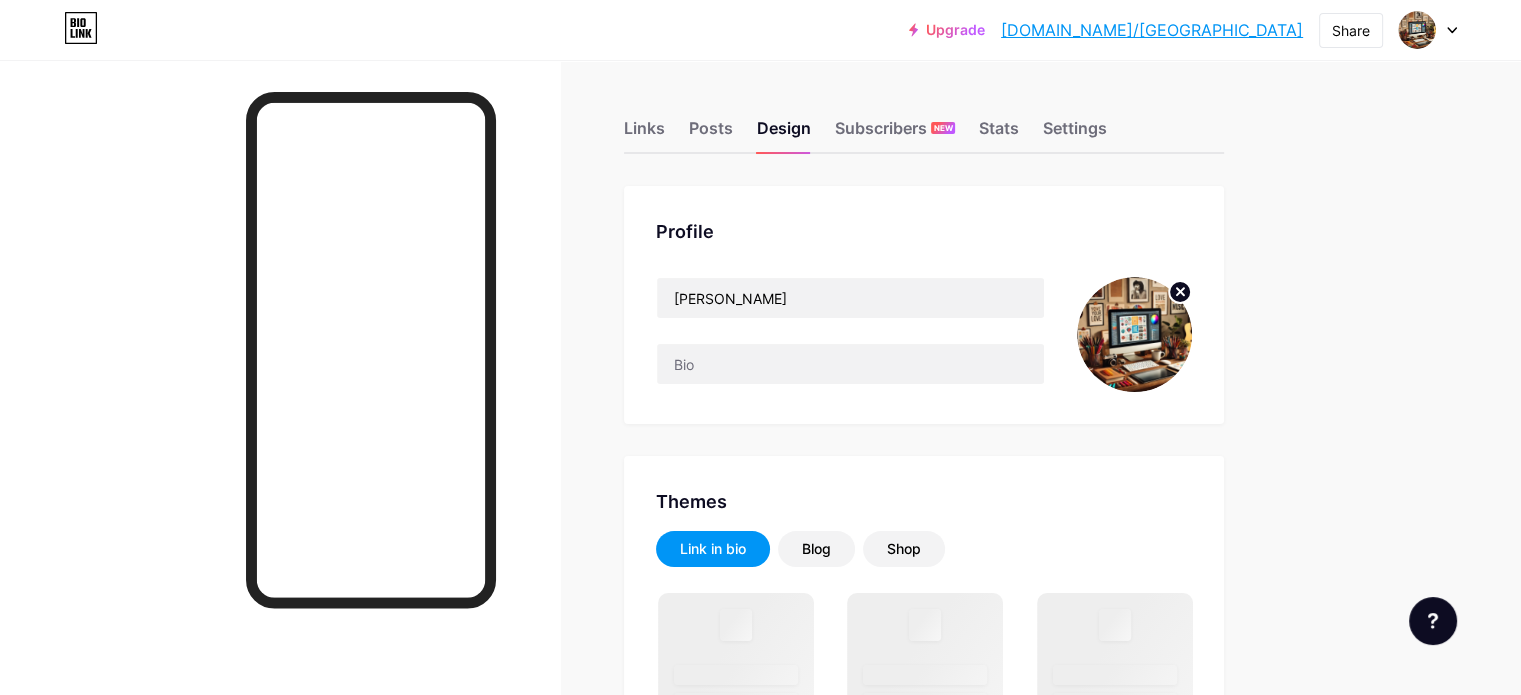 click on "Links
Posts
Design
Subscribers
NEW
Stats
Settings" at bounding box center [924, 119] 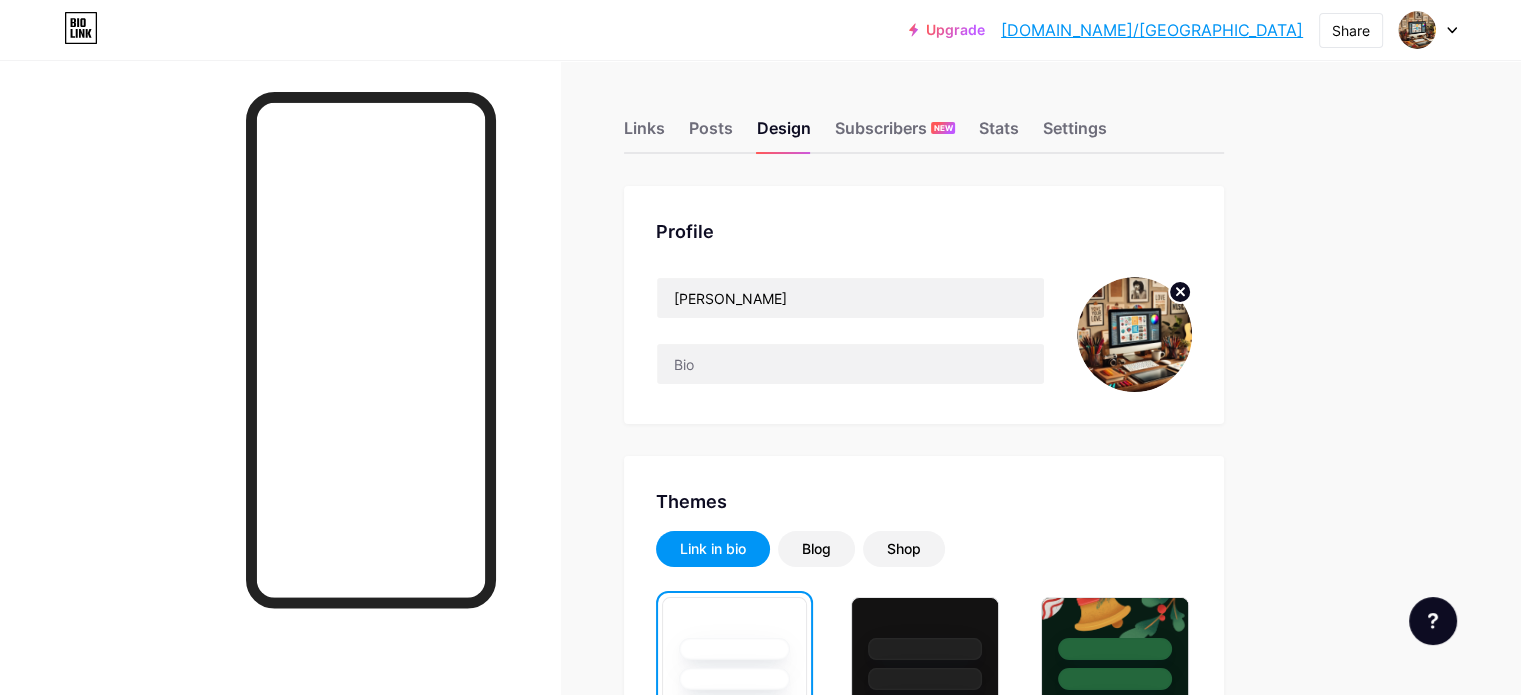 click on "Links
Posts
Design
Subscribers
NEW
Stats
Settings" at bounding box center (924, 119) 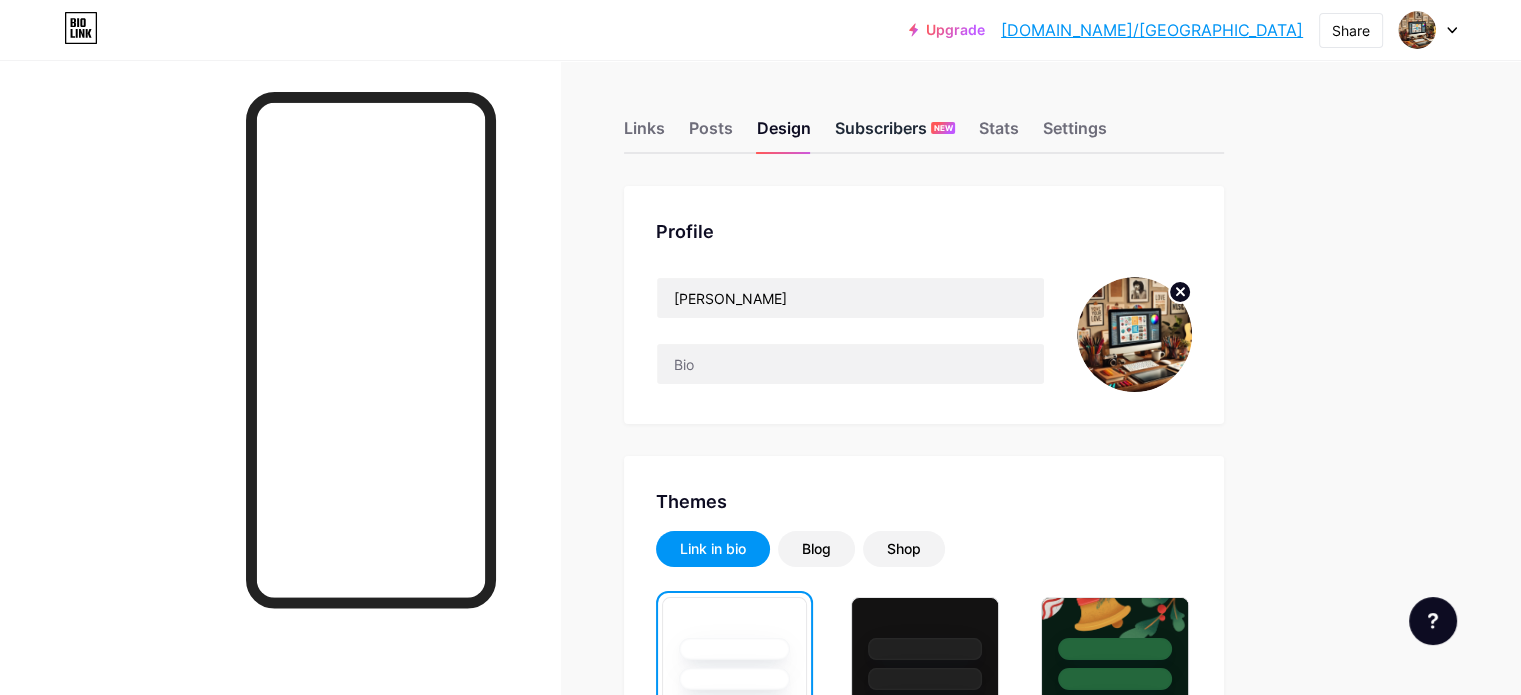 click on "Subscribers
NEW" at bounding box center (895, 134) 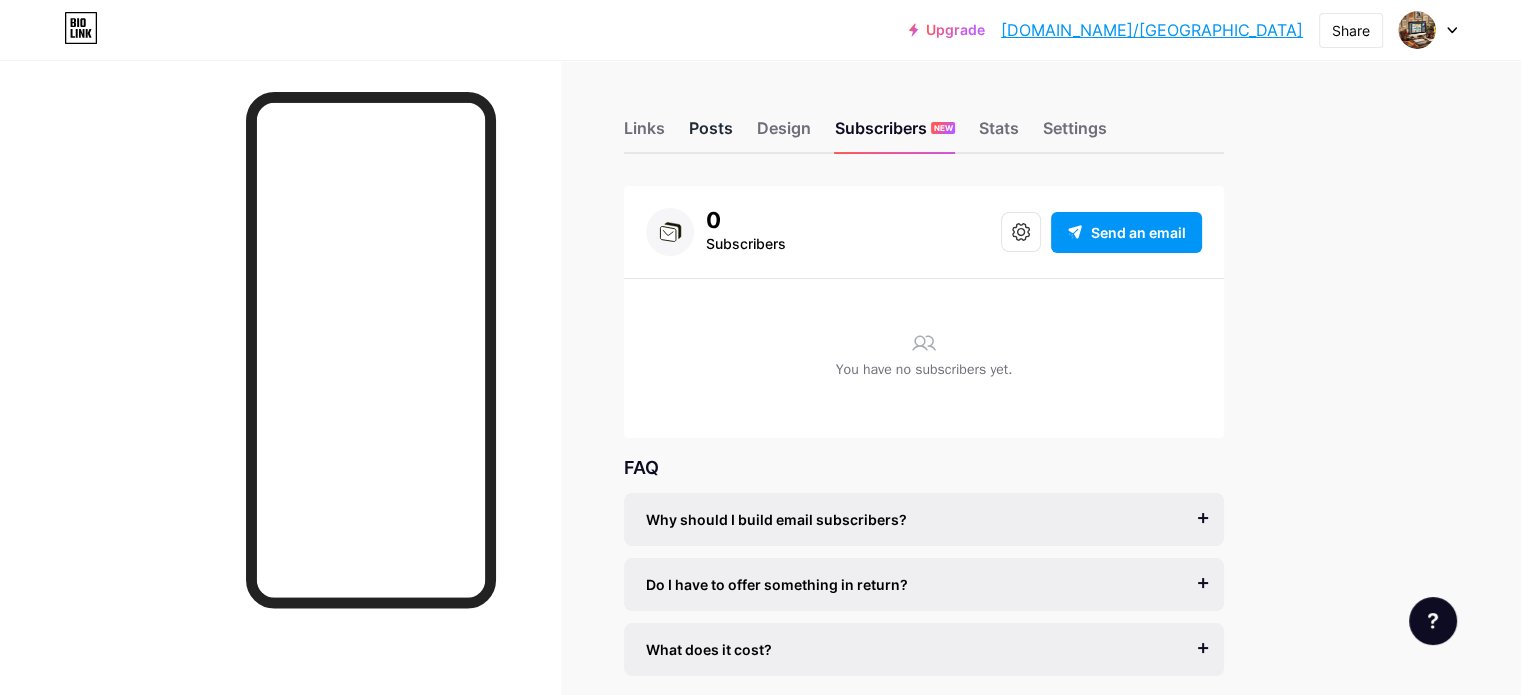 click on "Posts" at bounding box center (711, 134) 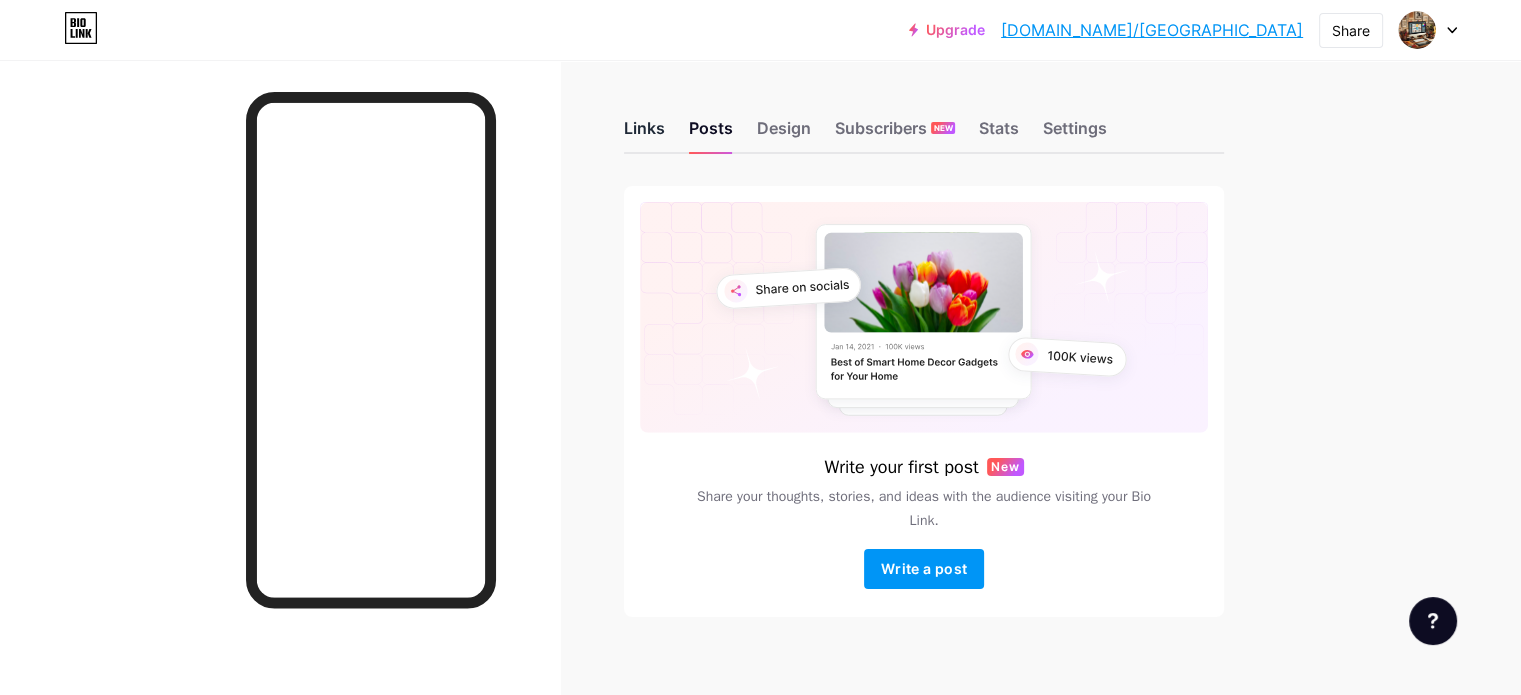 click on "Links" at bounding box center (644, 134) 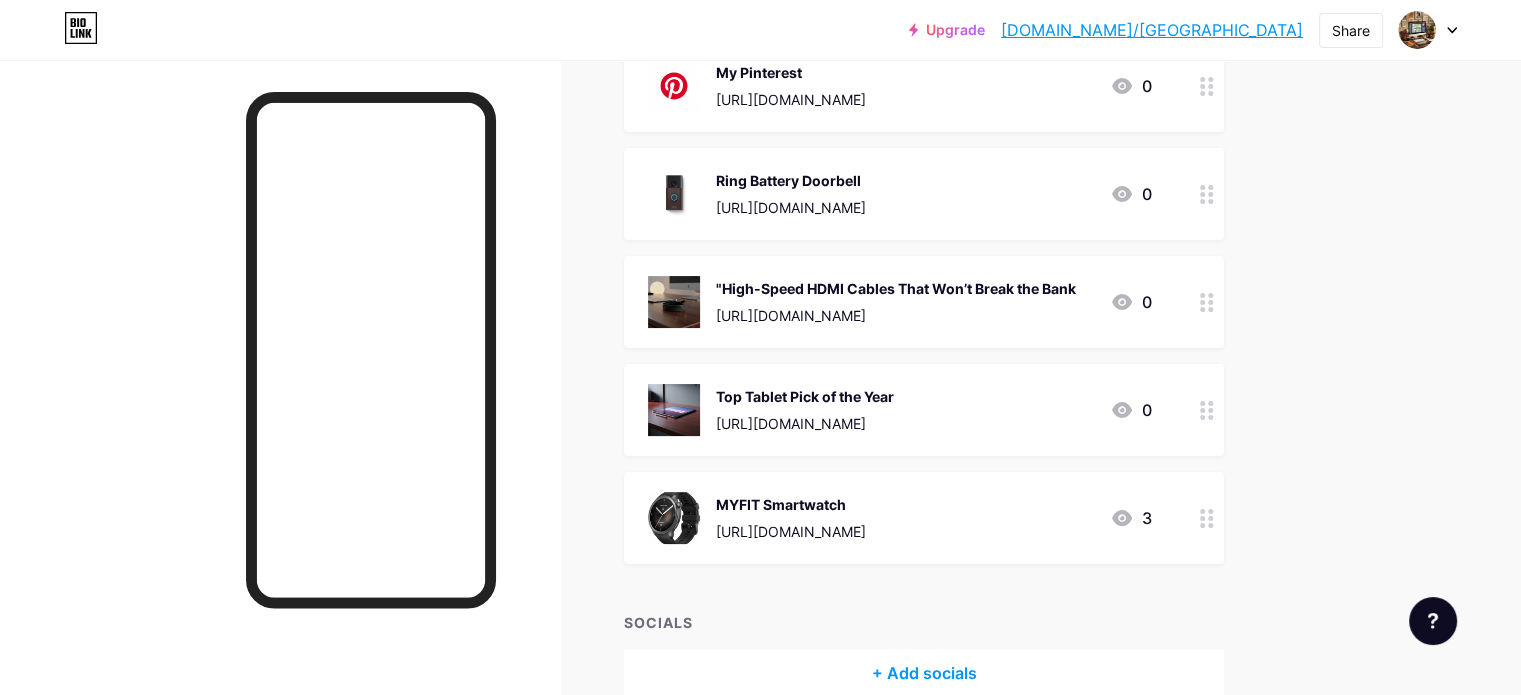 scroll, scrollTop: 0, scrollLeft: 0, axis: both 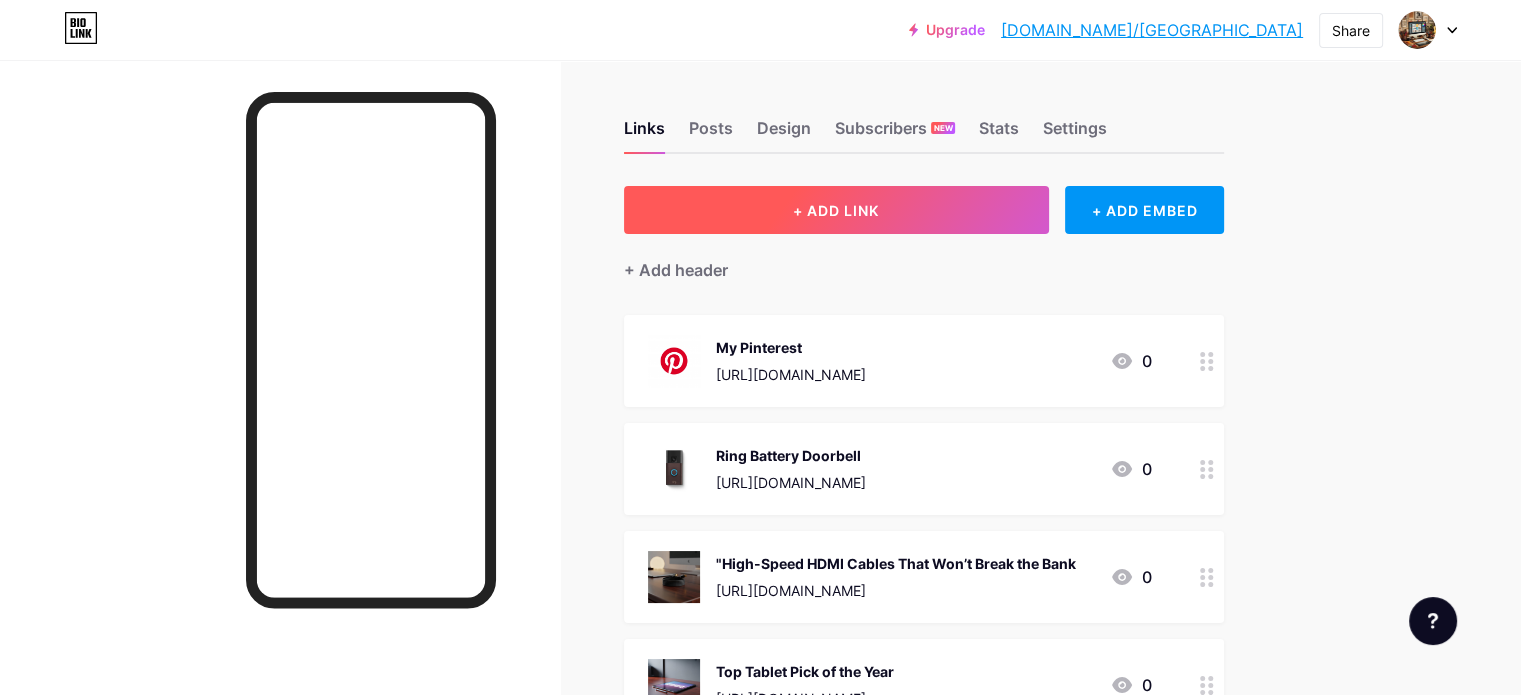 click on "+ ADD LINK" at bounding box center [836, 210] 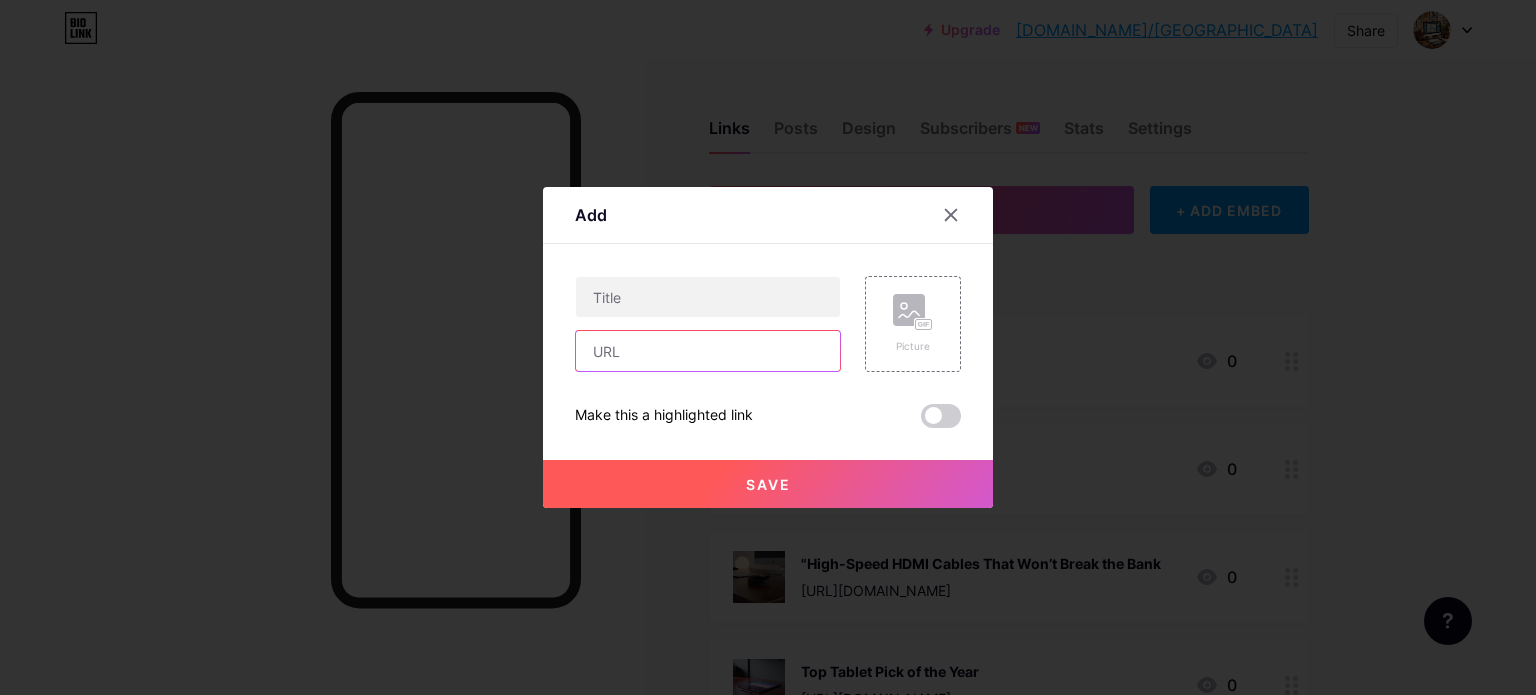 click at bounding box center (708, 351) 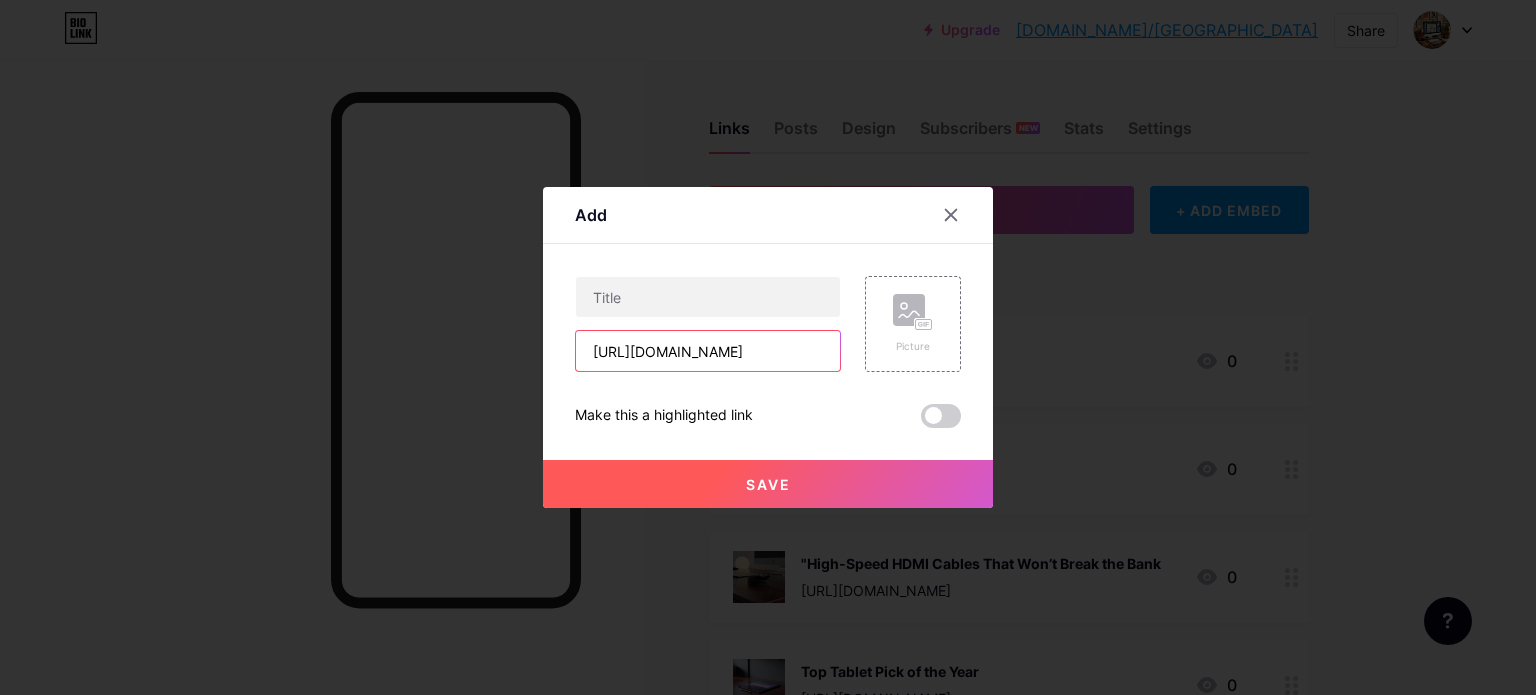 type on "[URL][DOMAIN_NAME]" 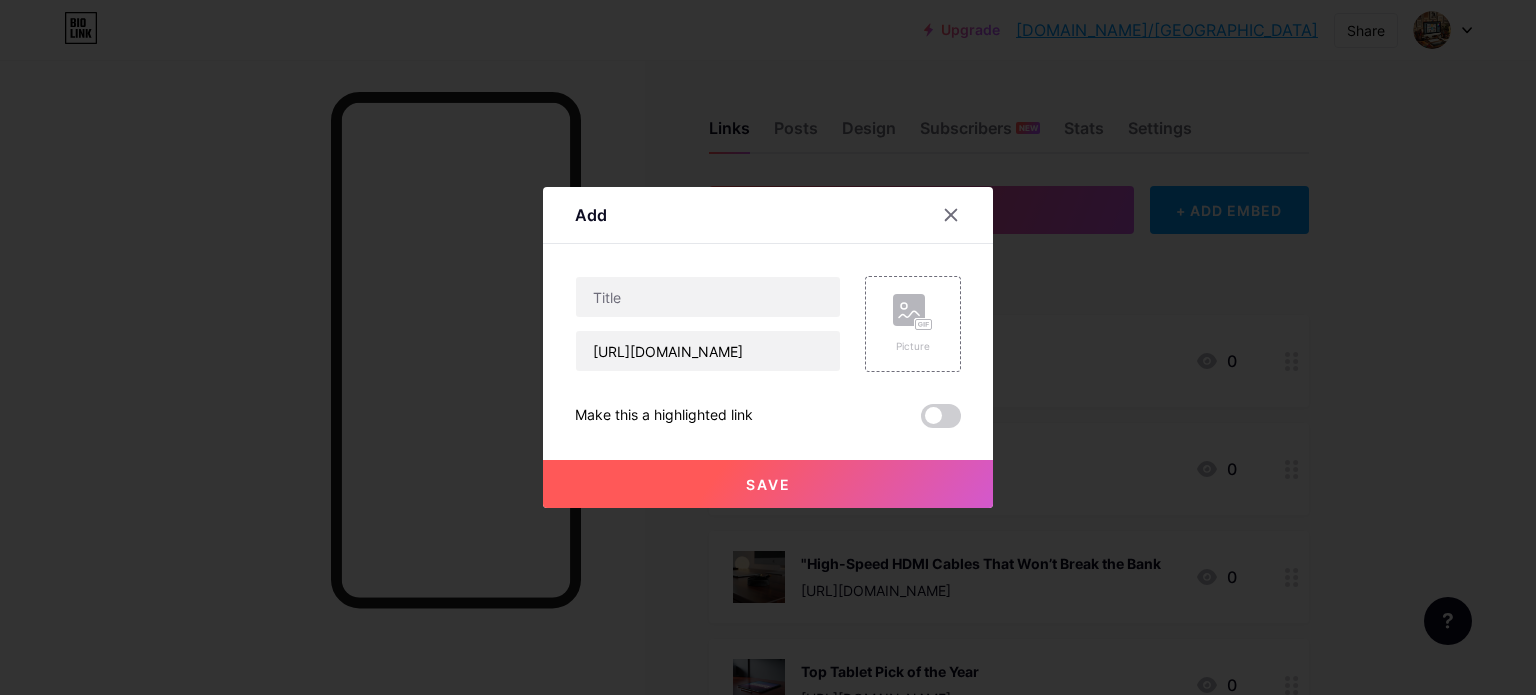 click on "[URL][DOMAIN_NAME]" at bounding box center [708, 324] 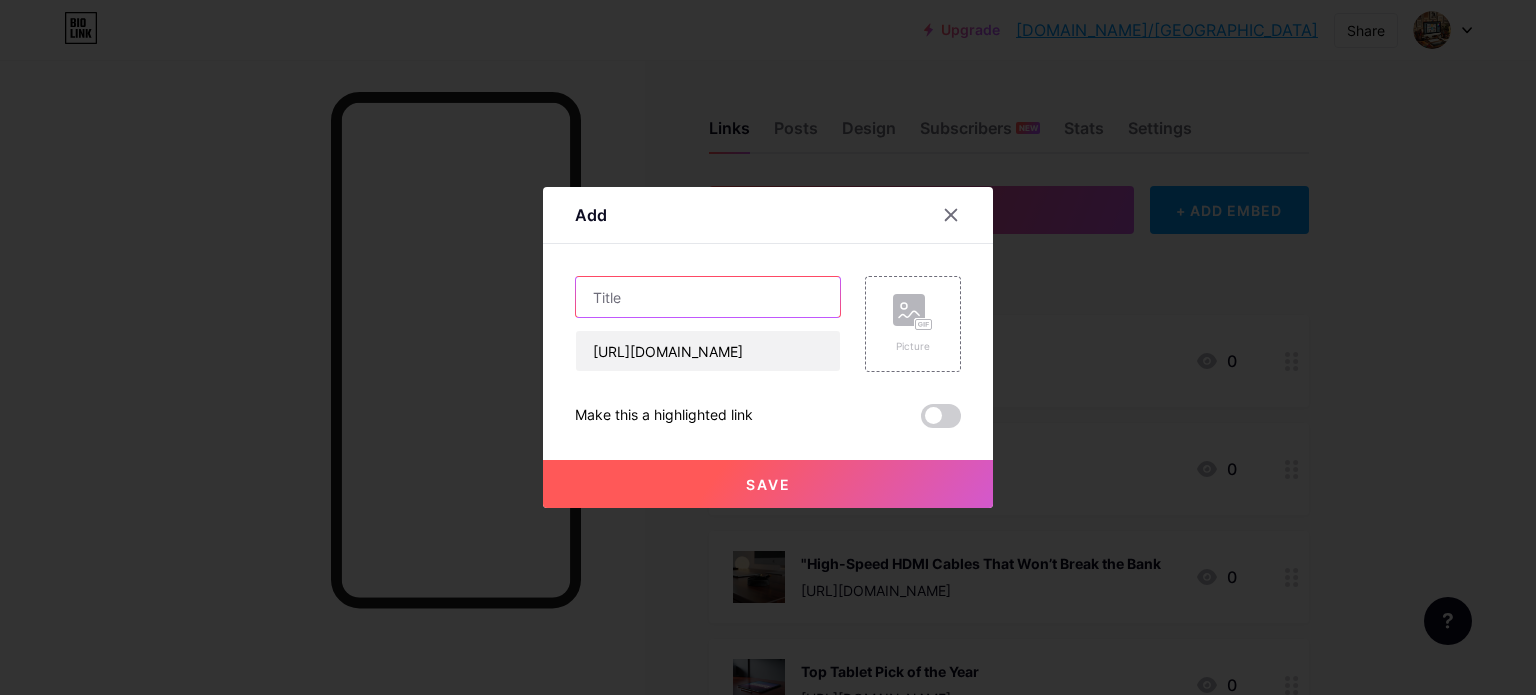 click at bounding box center (708, 297) 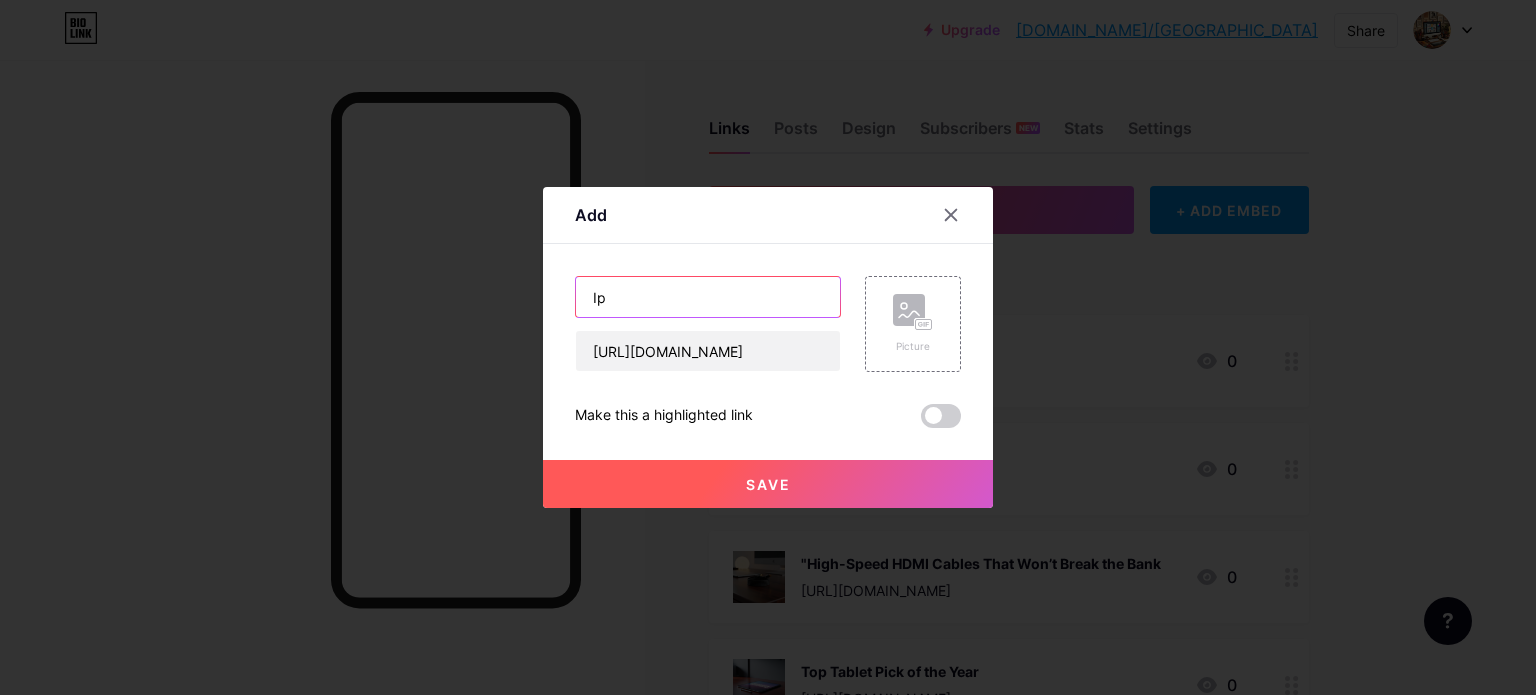 type on "I" 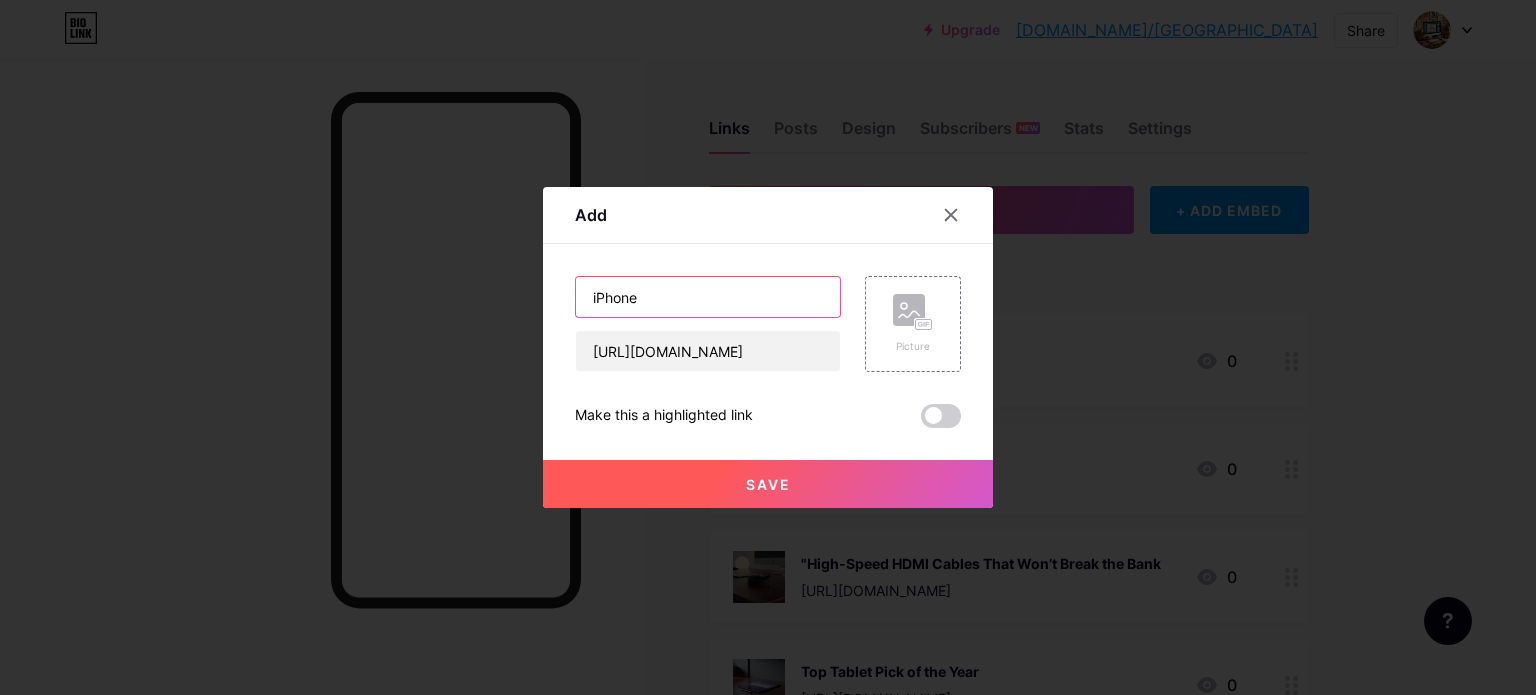 type on "iPhone" 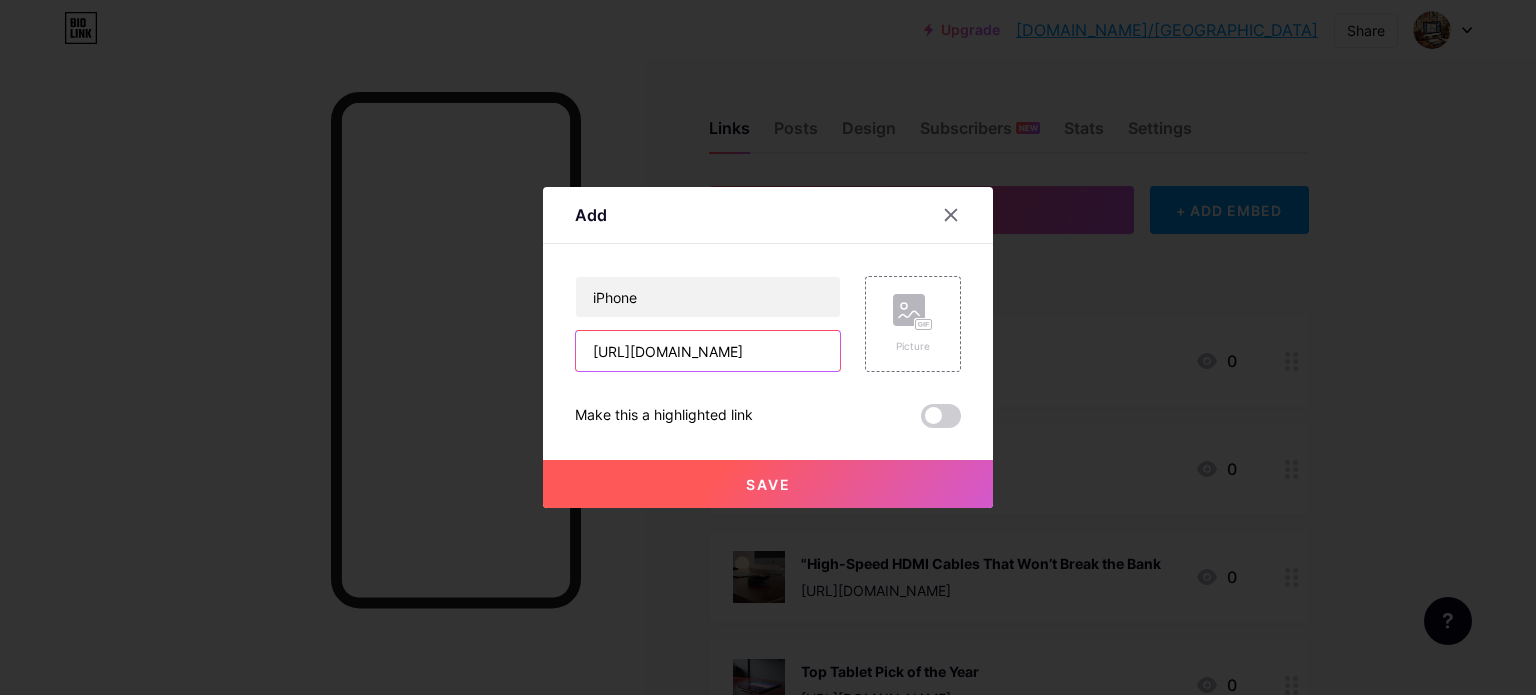 drag, startPoint x: 801, startPoint y: 353, endPoint x: 427, endPoint y: 303, distance: 377.32745 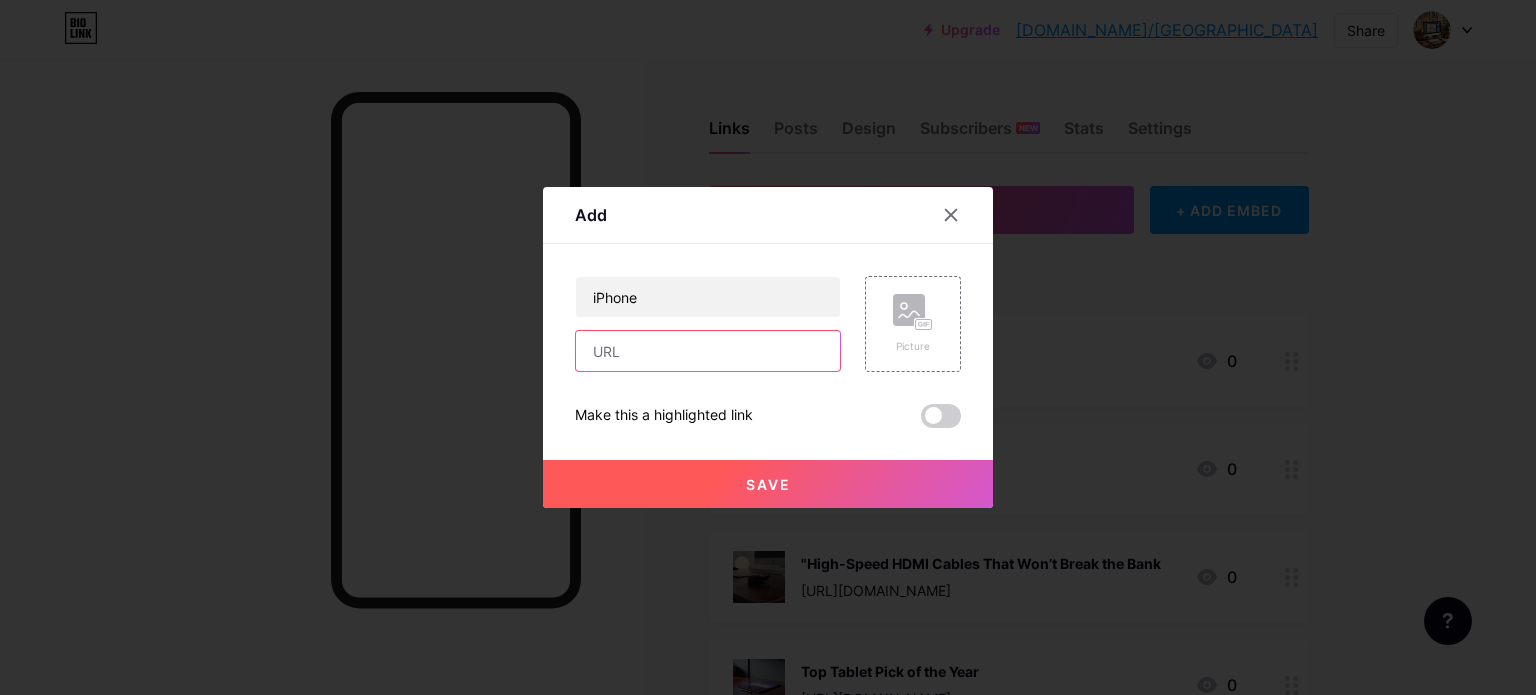 paste on "[URL][DOMAIN_NAME]" 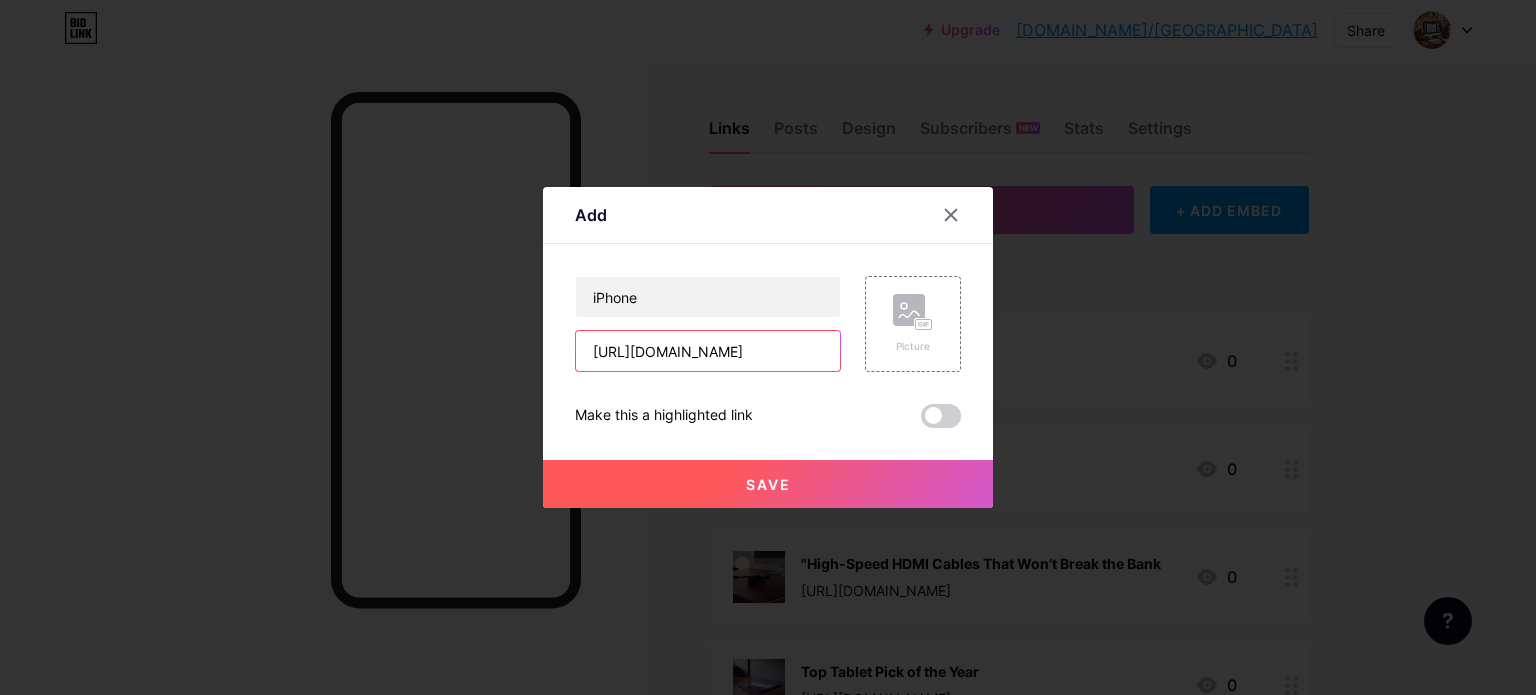 type on "[URL][DOMAIN_NAME]" 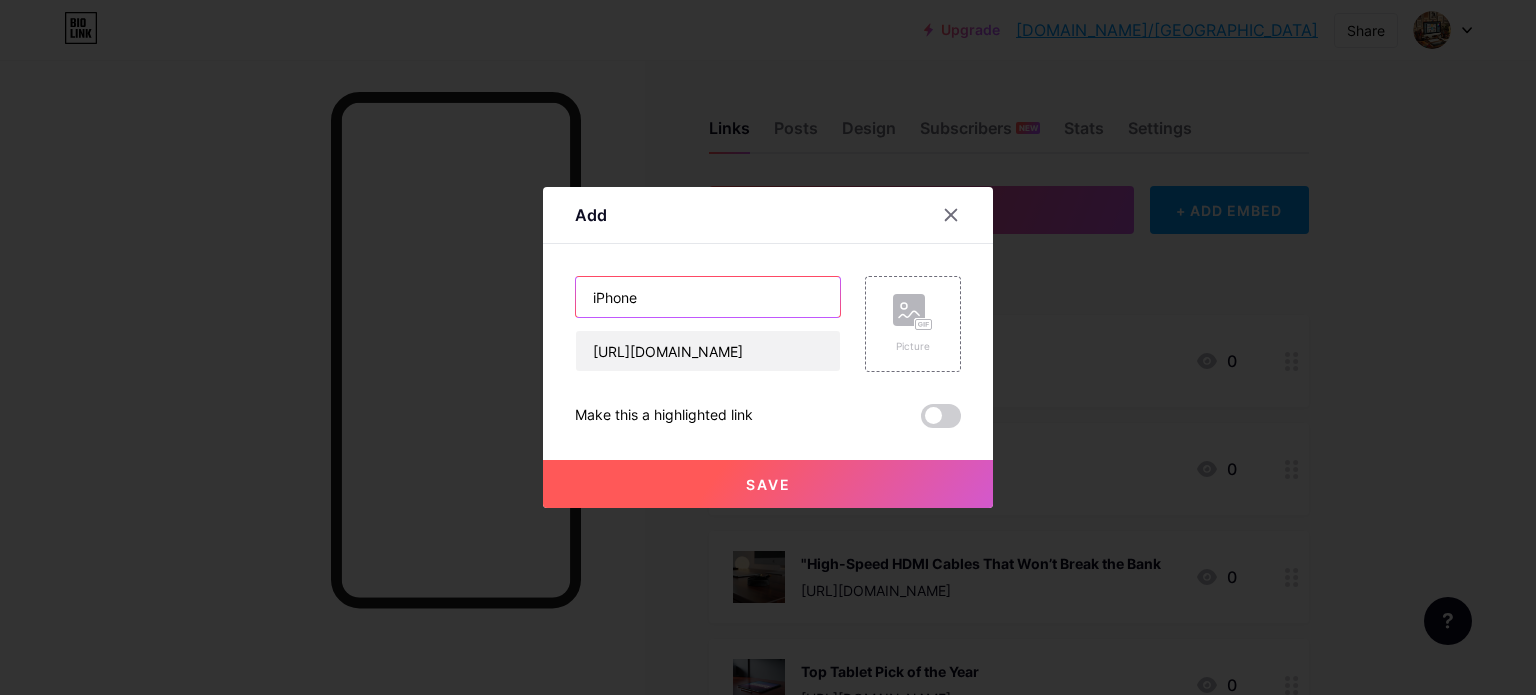 click on "iPhone" at bounding box center (708, 297) 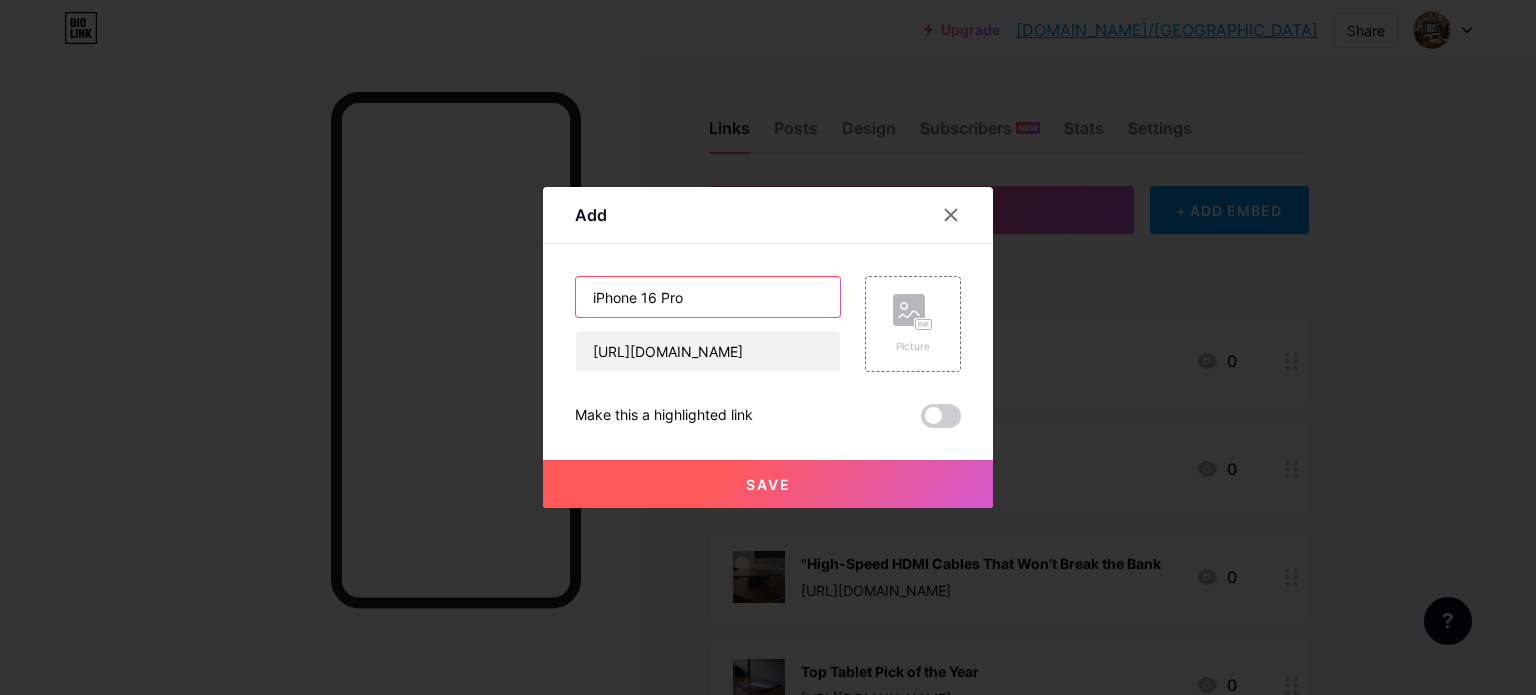 type on "iPhone 16 Pro" 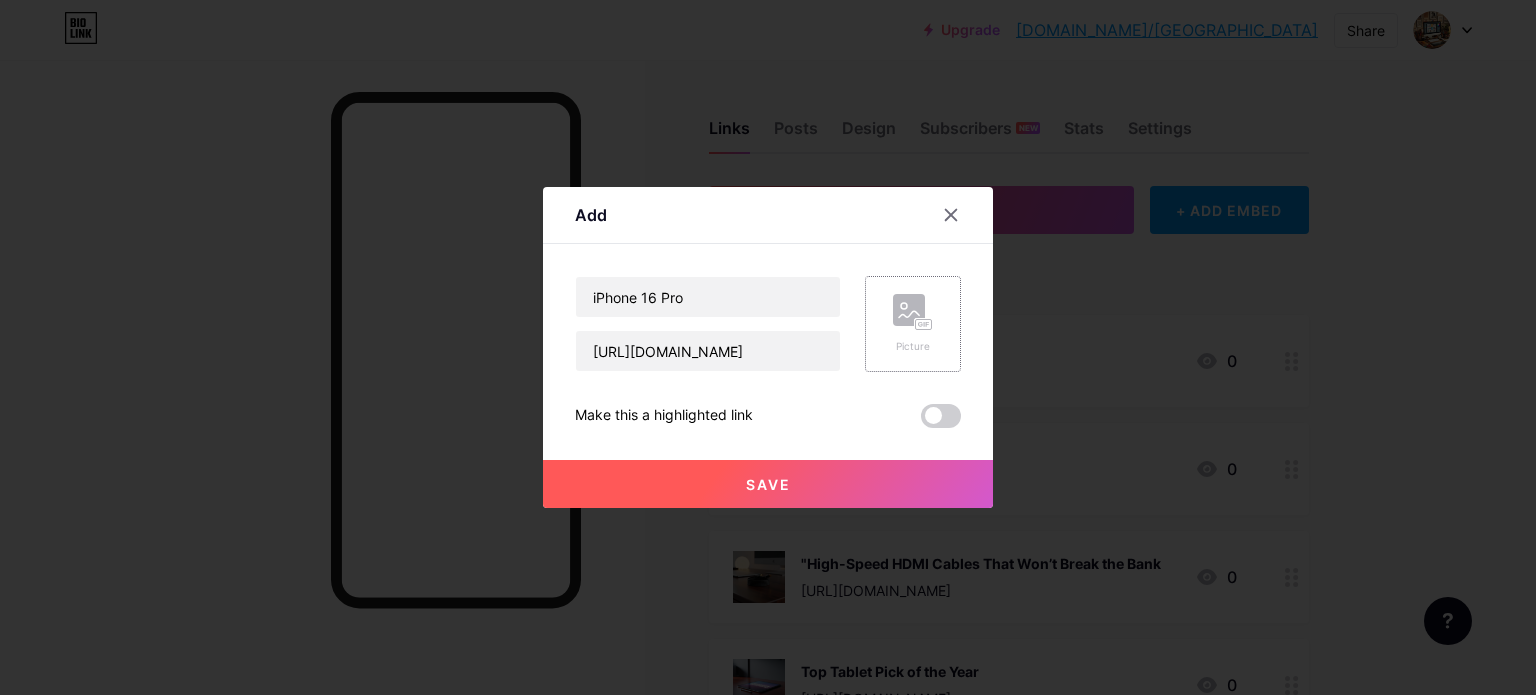 click on "Picture" at bounding box center (913, 346) 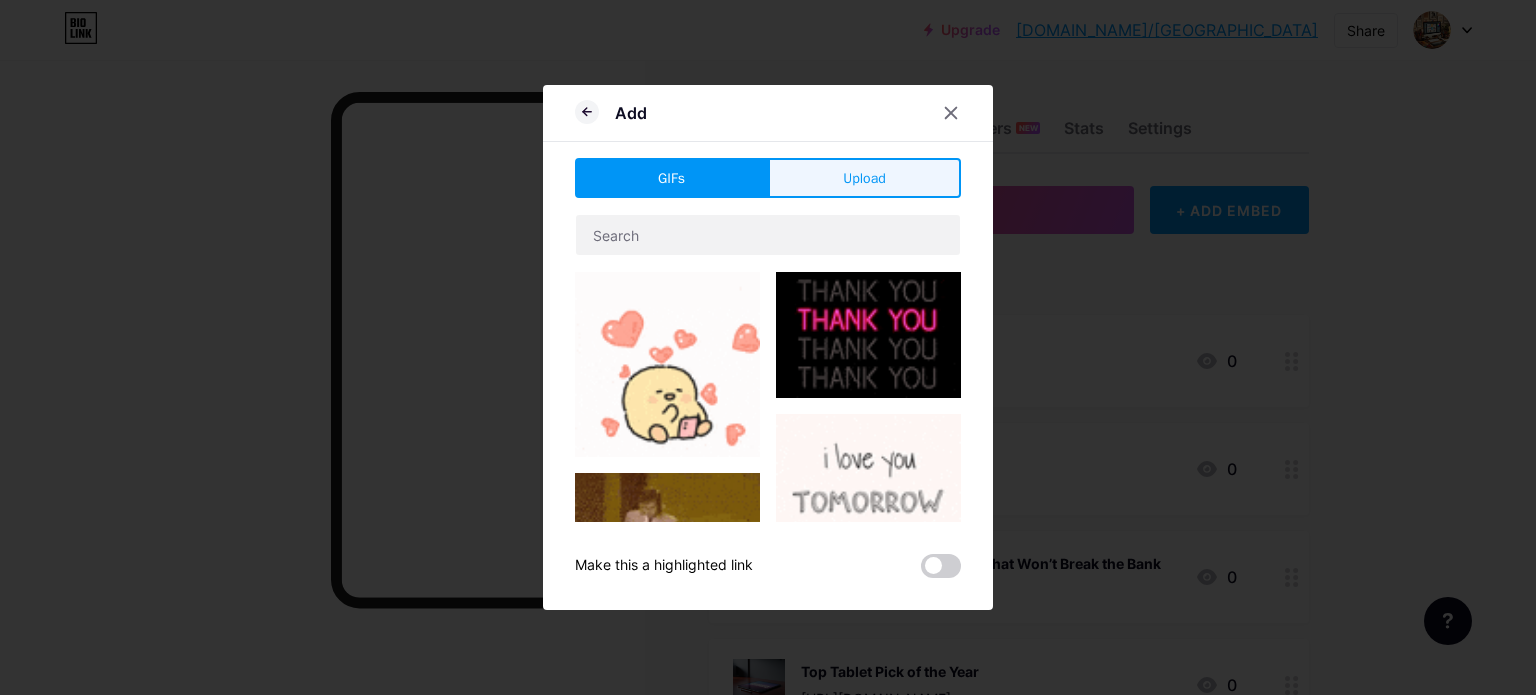 click on "Upload" at bounding box center (864, 178) 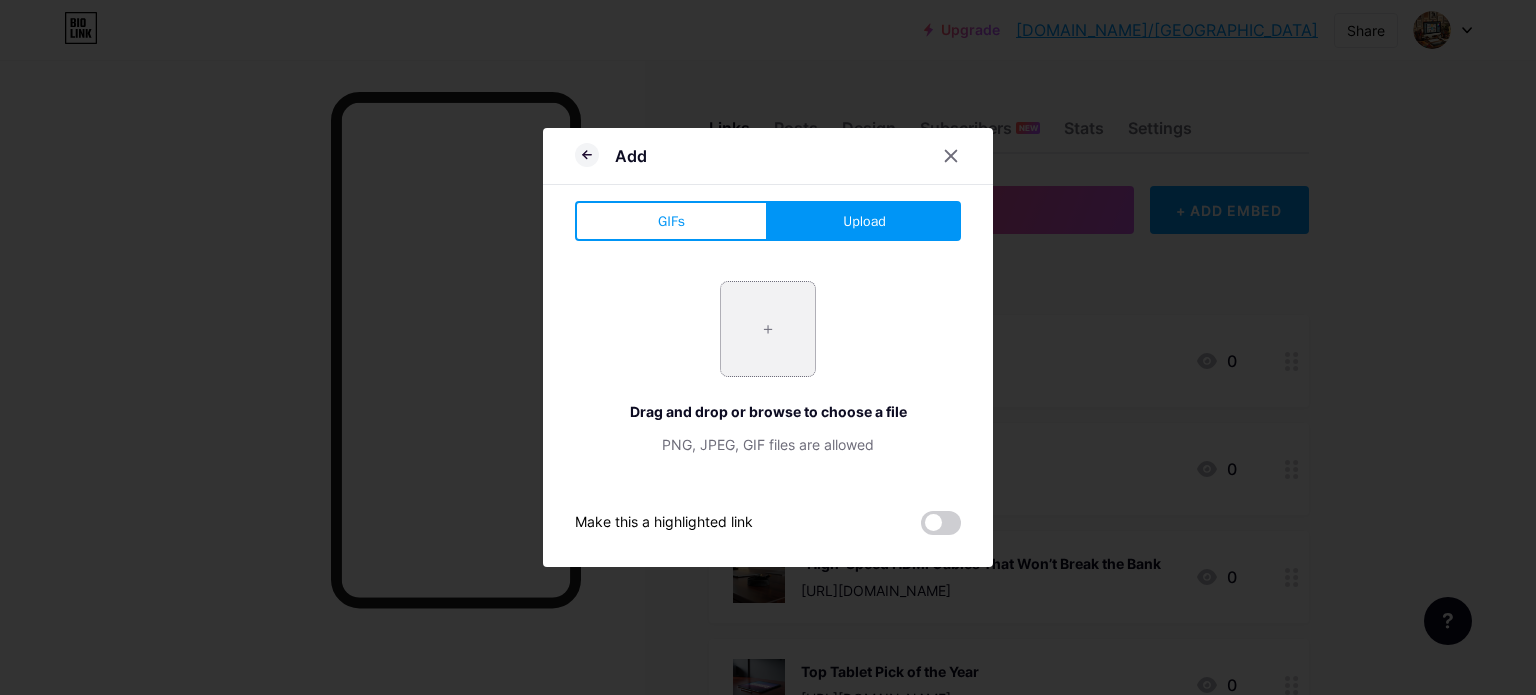 click on "+" at bounding box center [768, 329] 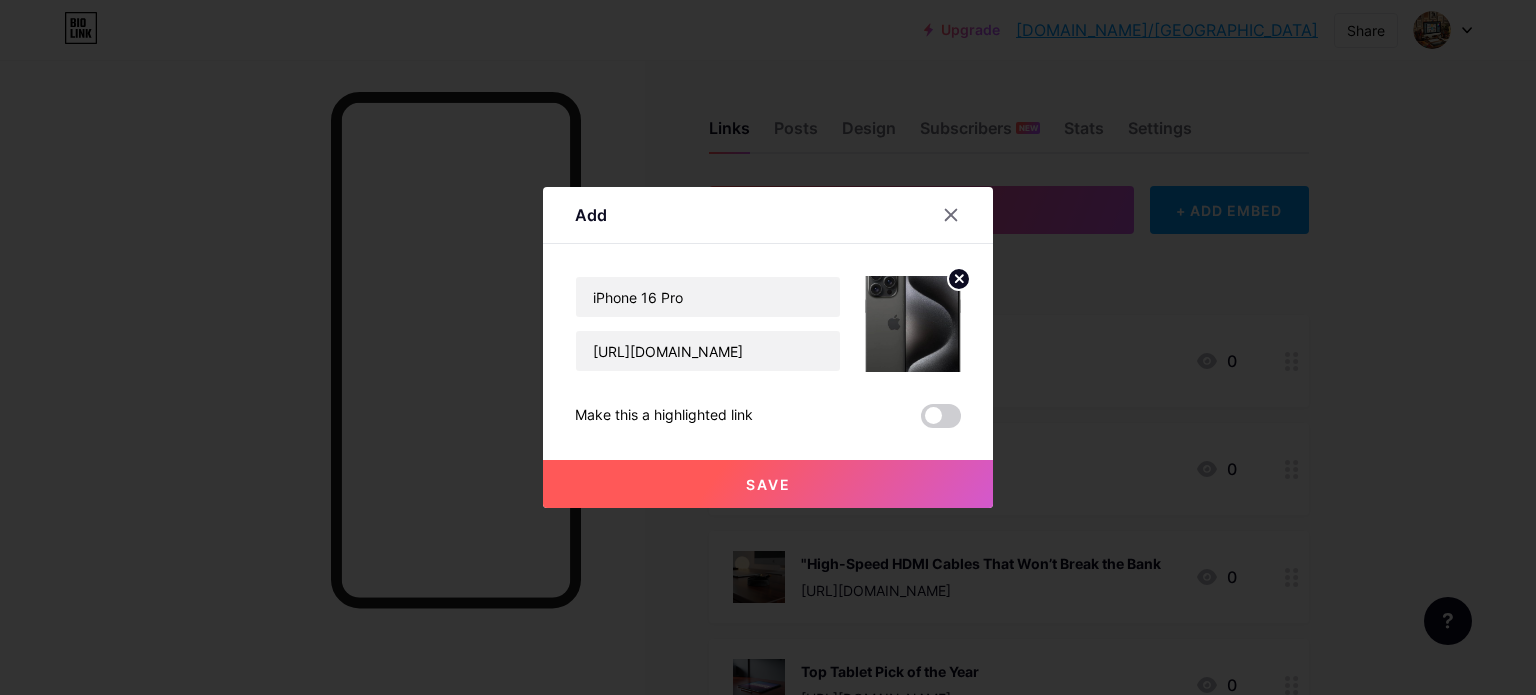 click on "Save" at bounding box center [768, 484] 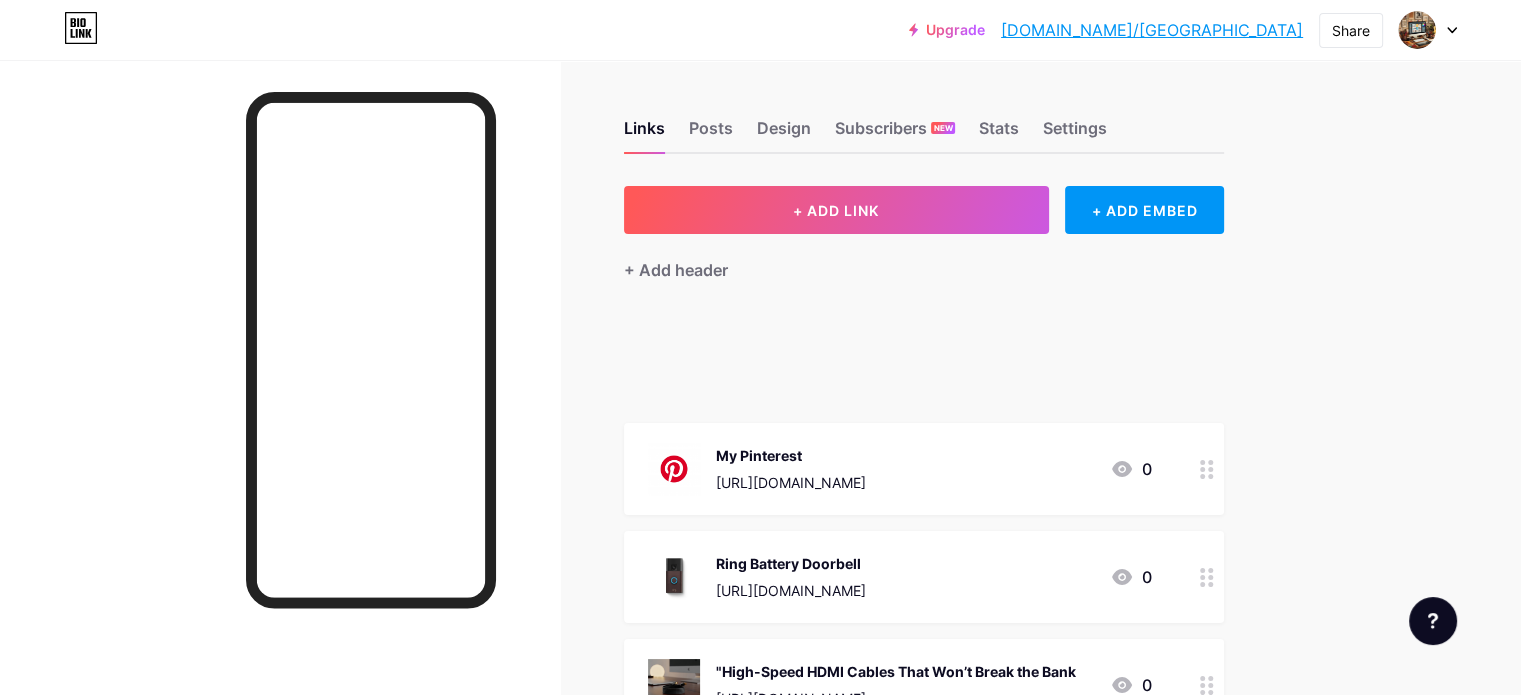 type 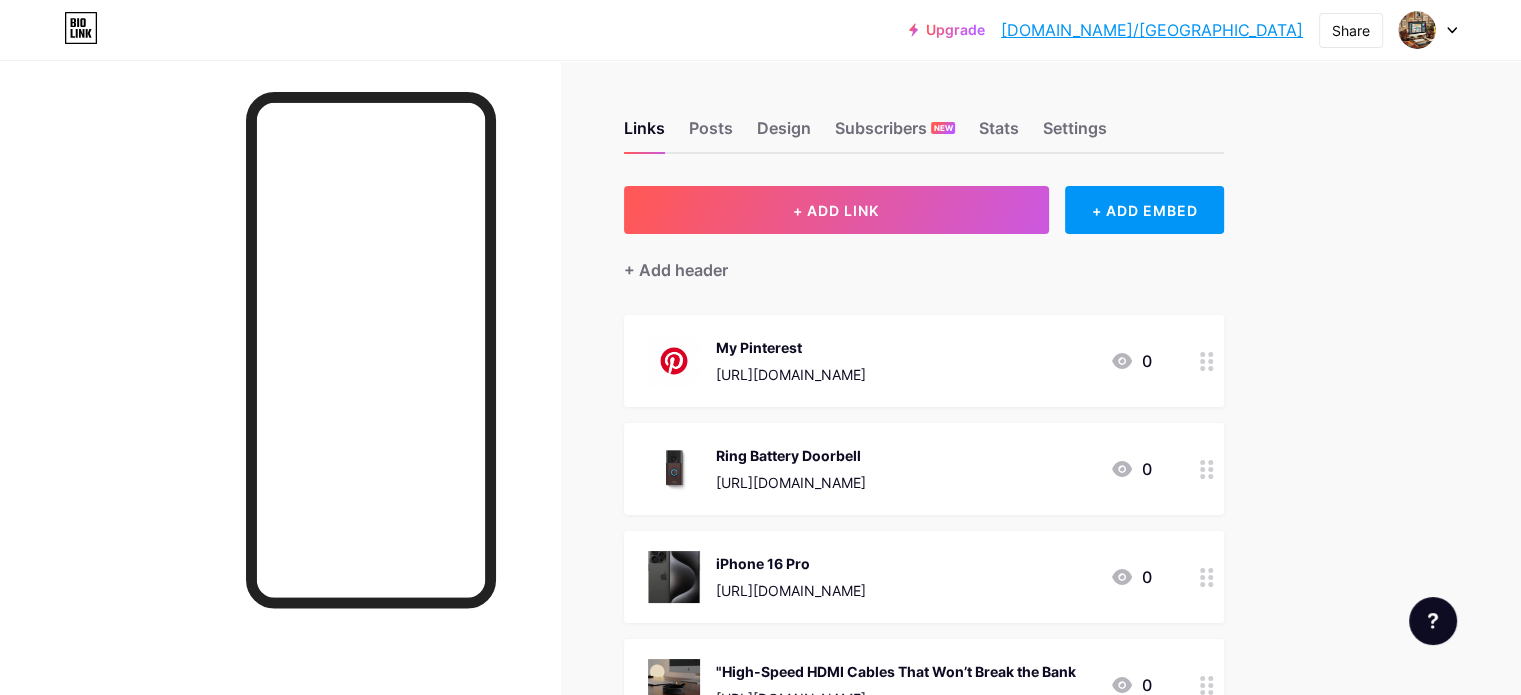 click 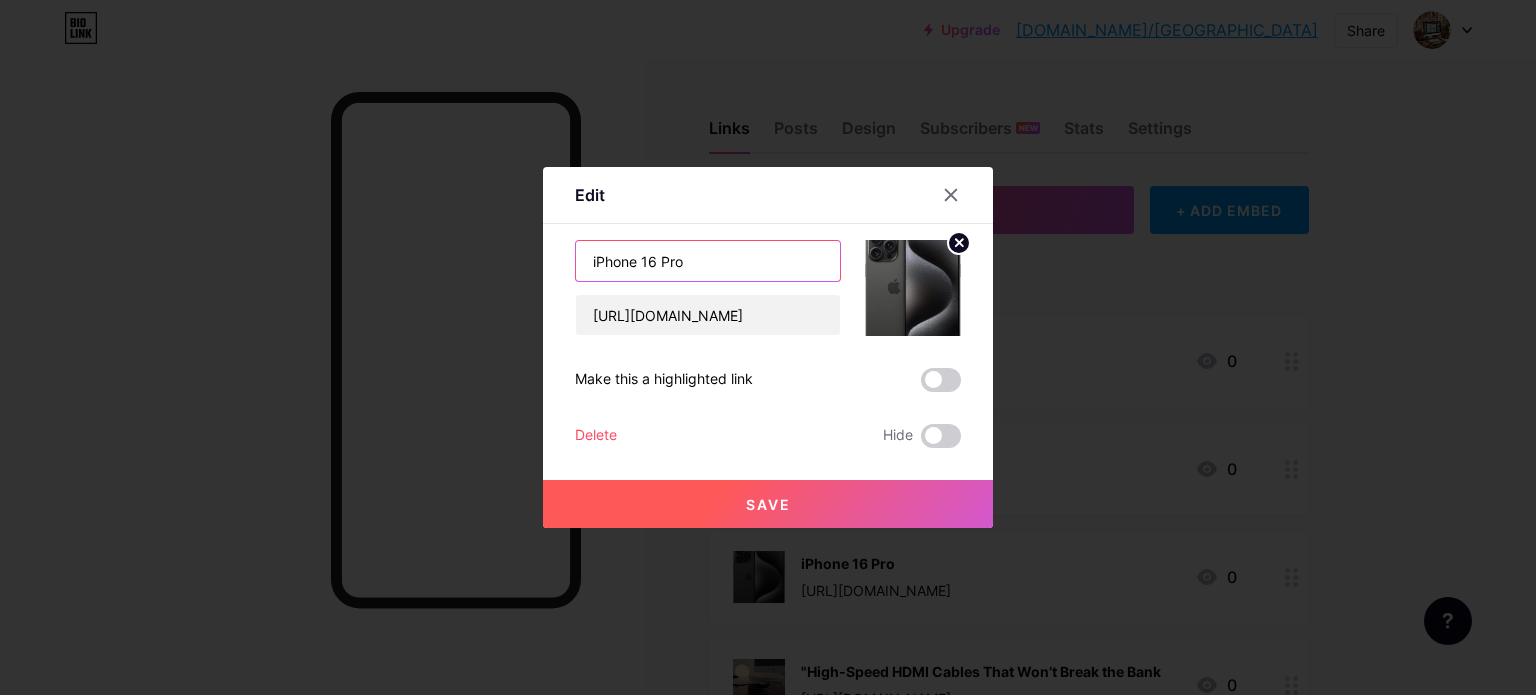 click on "iPhone 16 Pro" at bounding box center (708, 261) 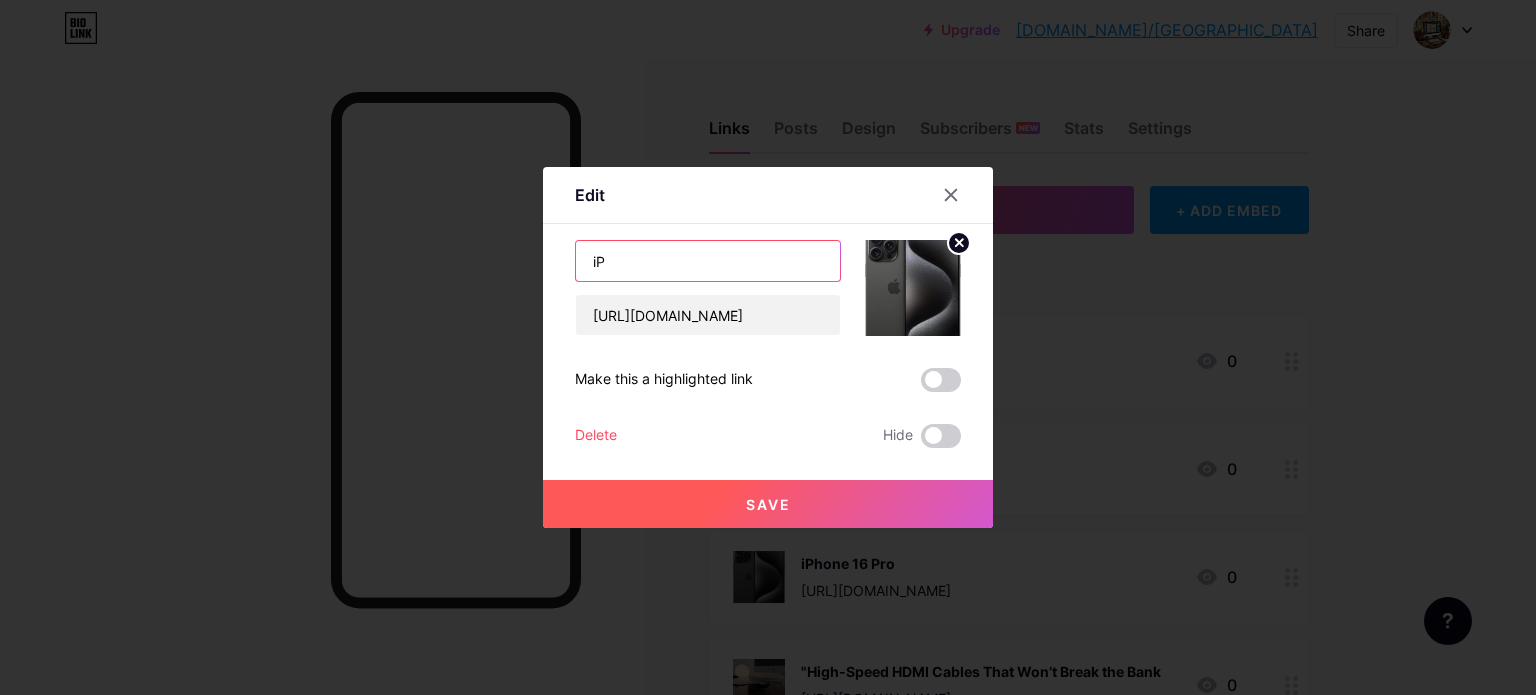 type on "i" 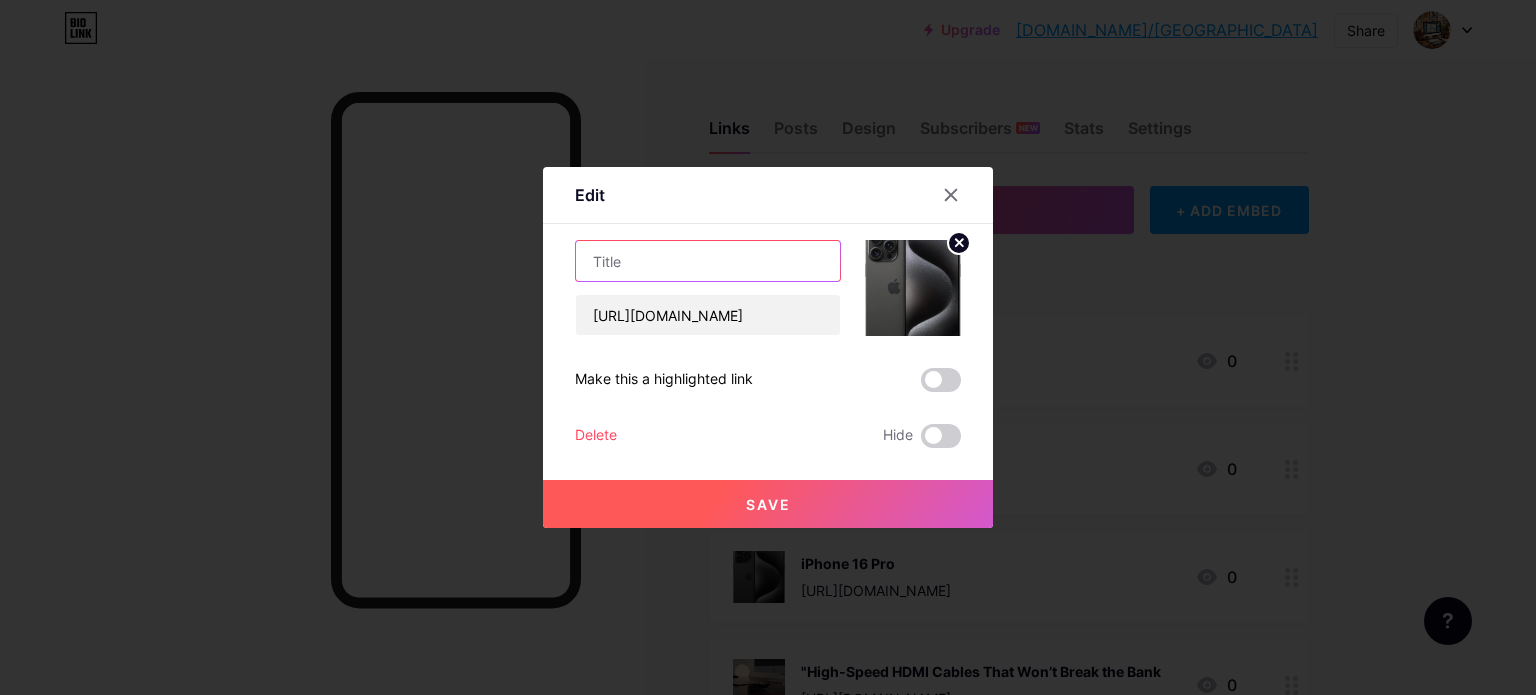 paste on "iPhone 16 in Focus" 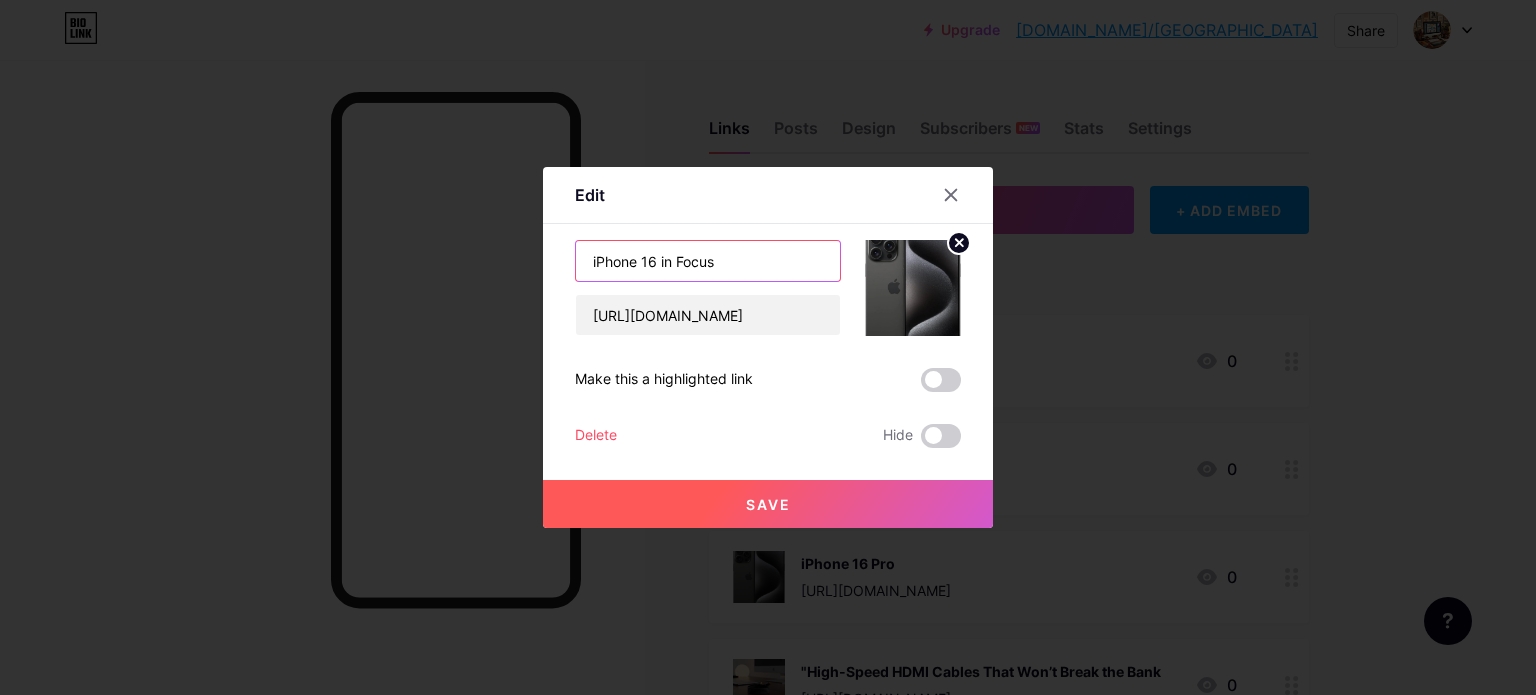 type on "iPhone 16 in Focus" 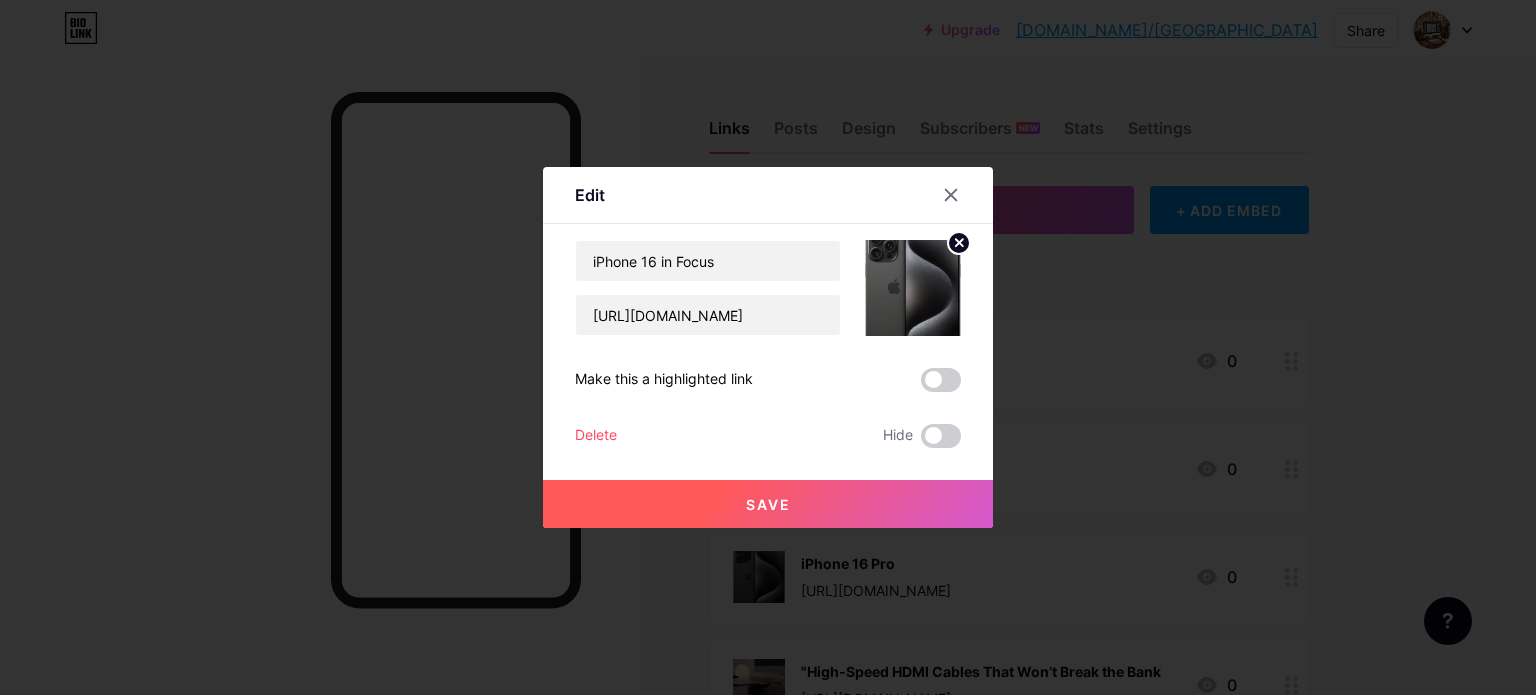 click on "Save" at bounding box center [768, 504] 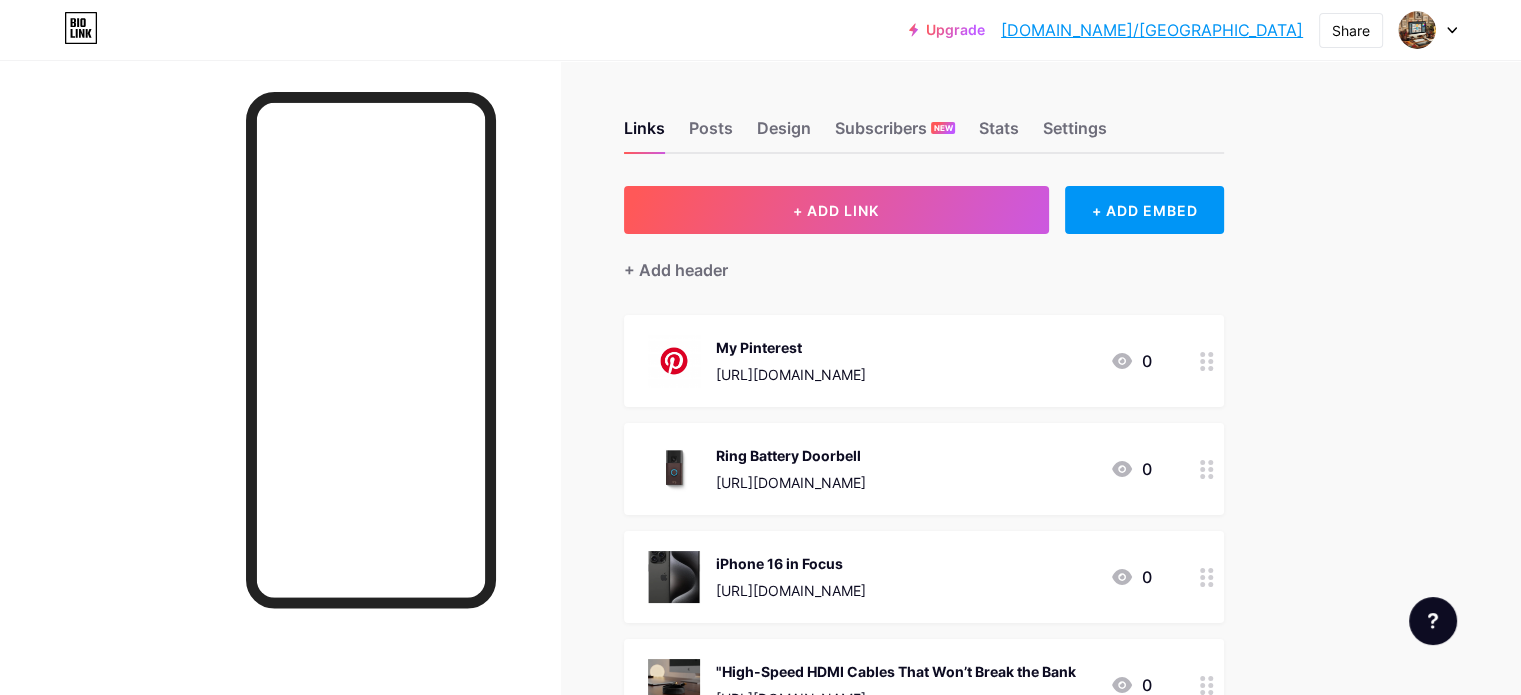 click 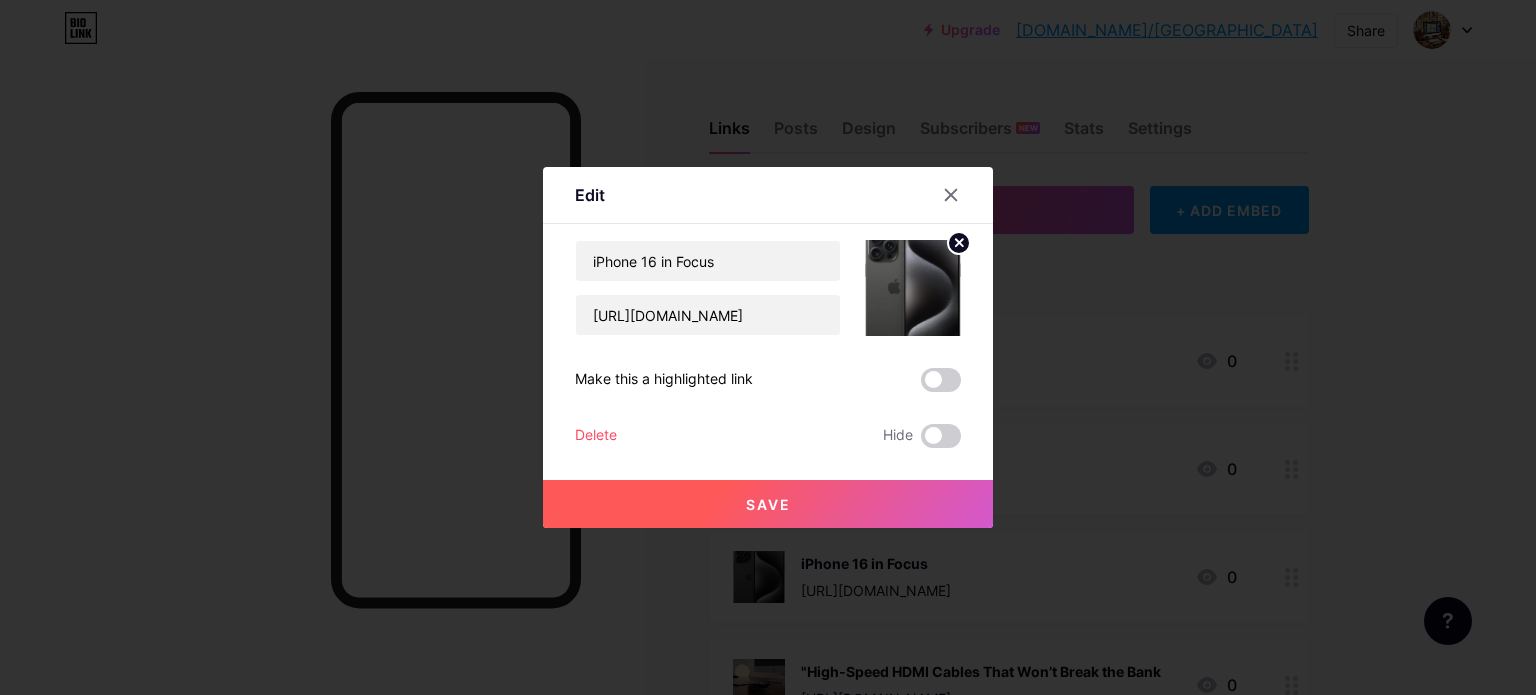 click at bounding box center (941, 380) 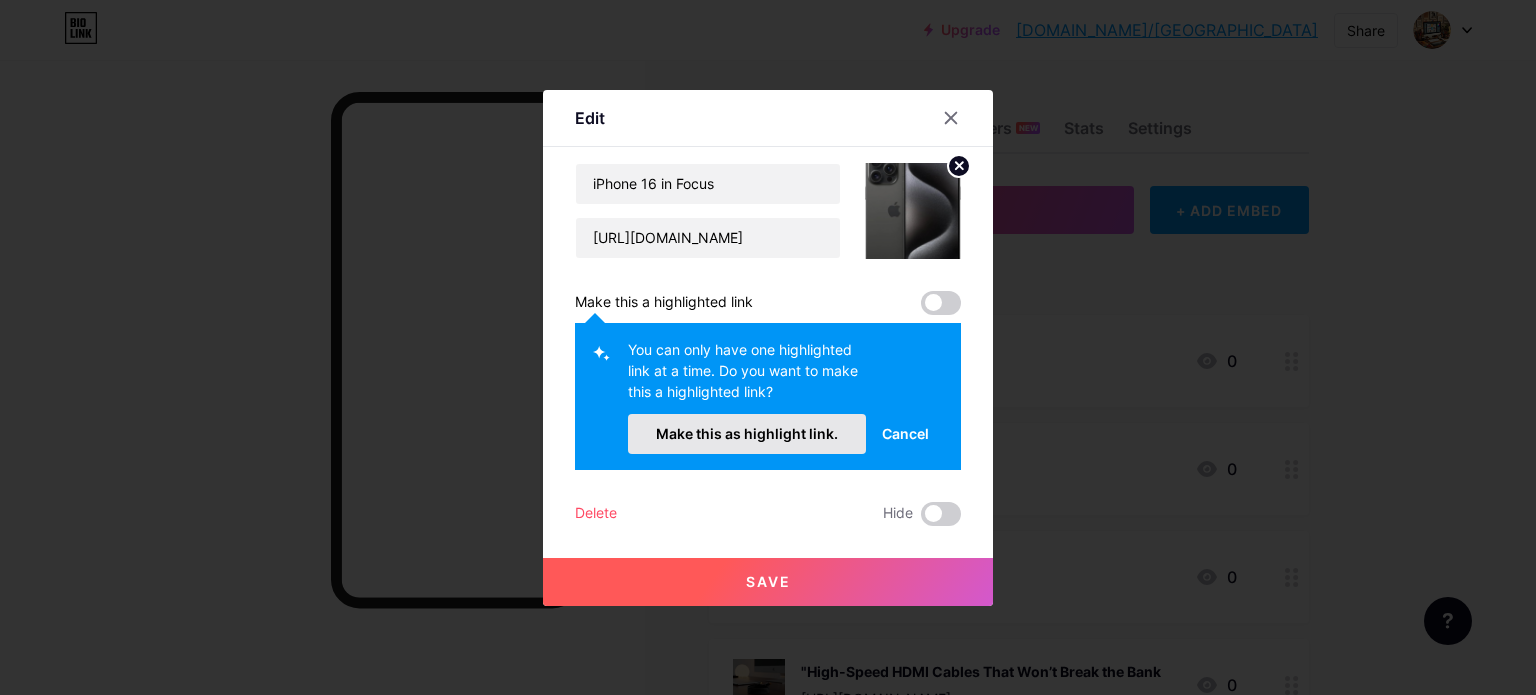 click on "Make this as highlight link." at bounding box center (747, 433) 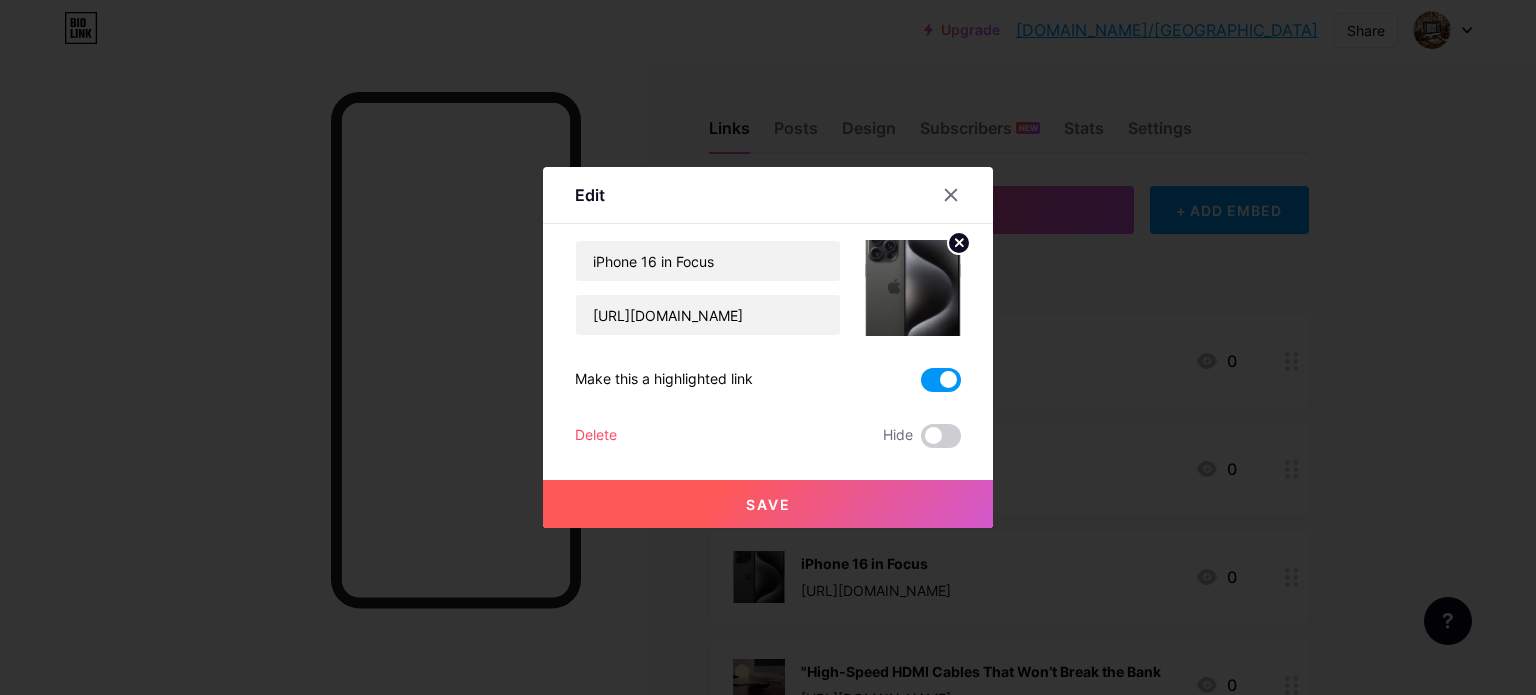 click at bounding box center (941, 380) 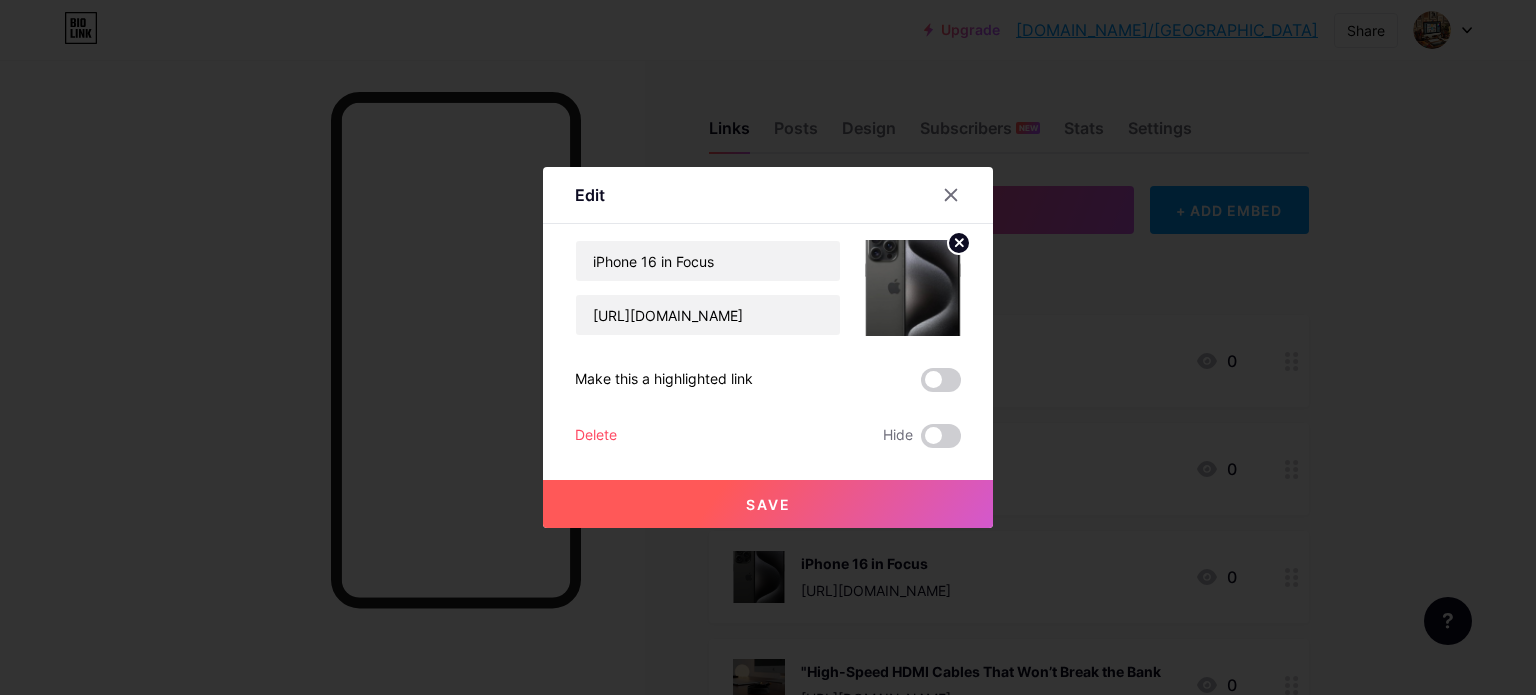 click at bounding box center (963, 195) 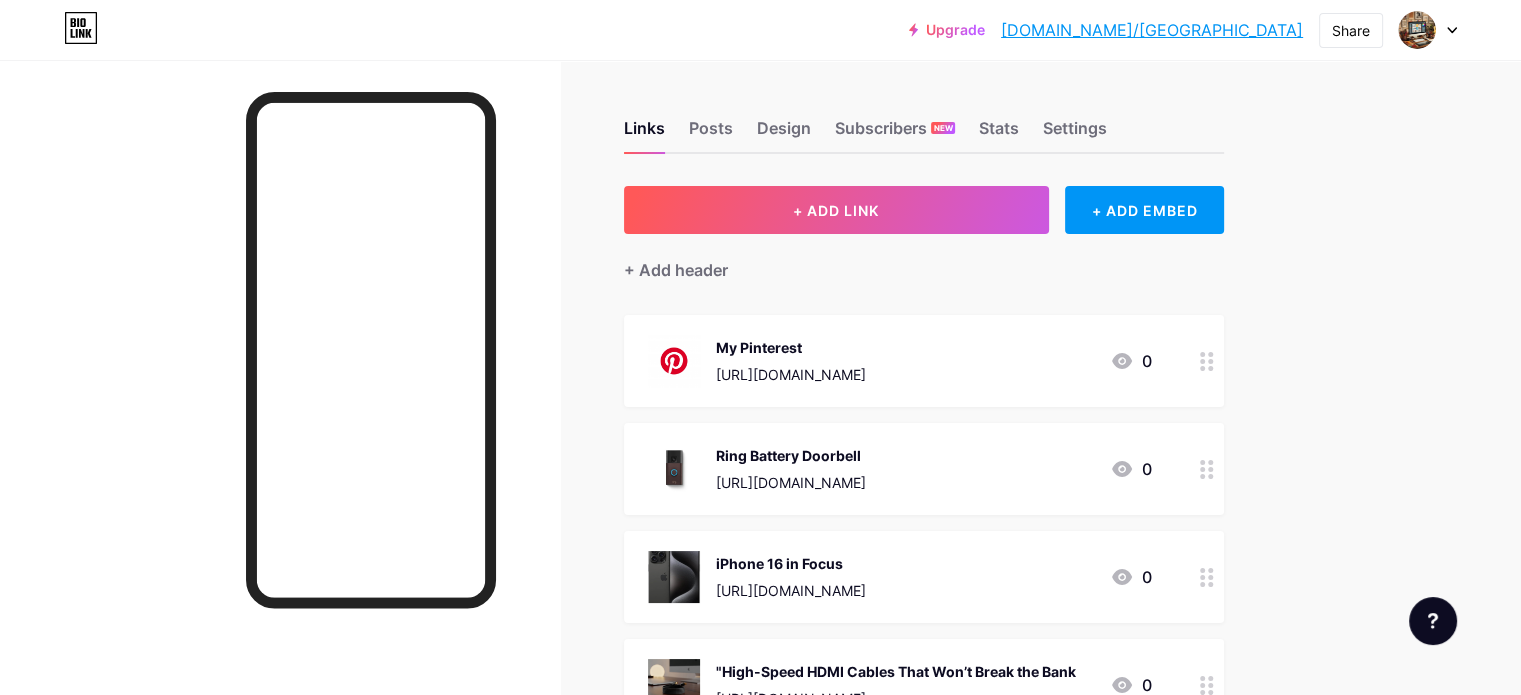 click at bounding box center [1207, 361] 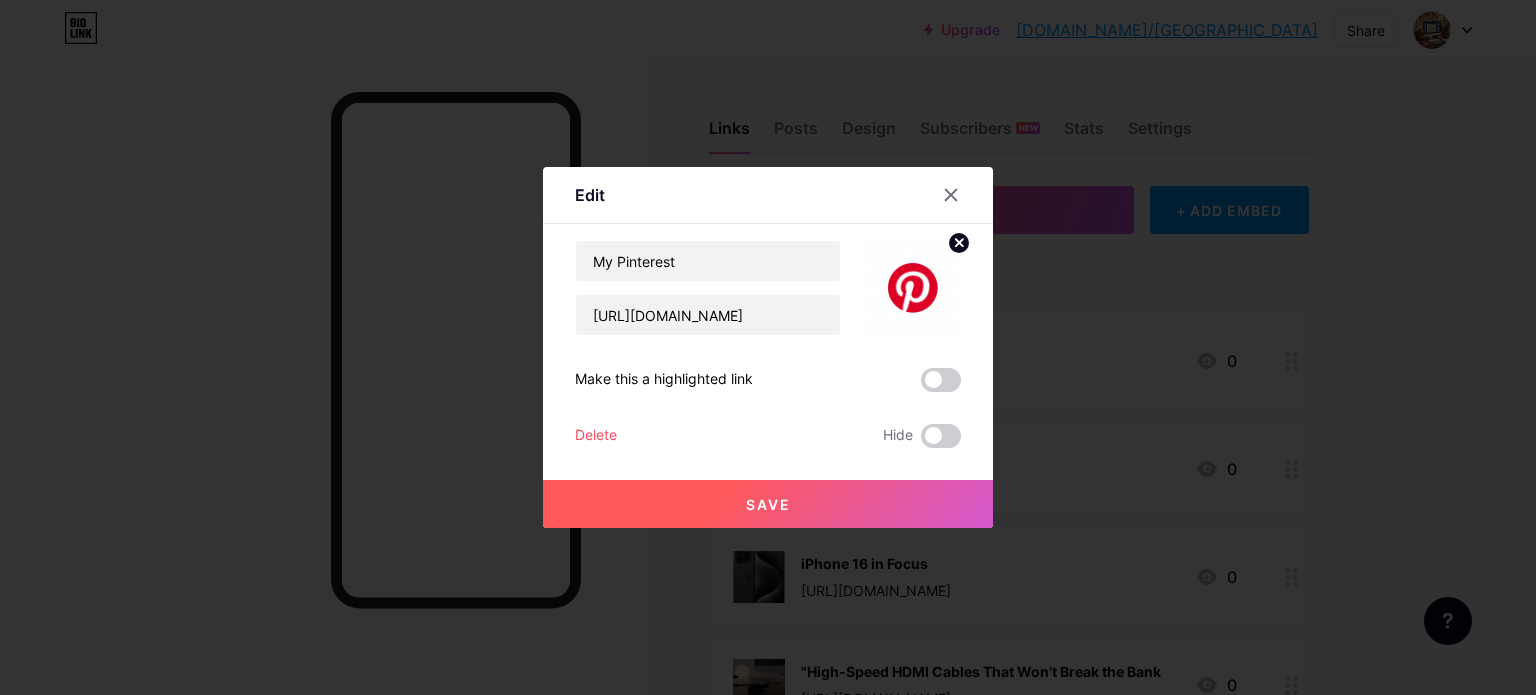 click at bounding box center (941, 380) 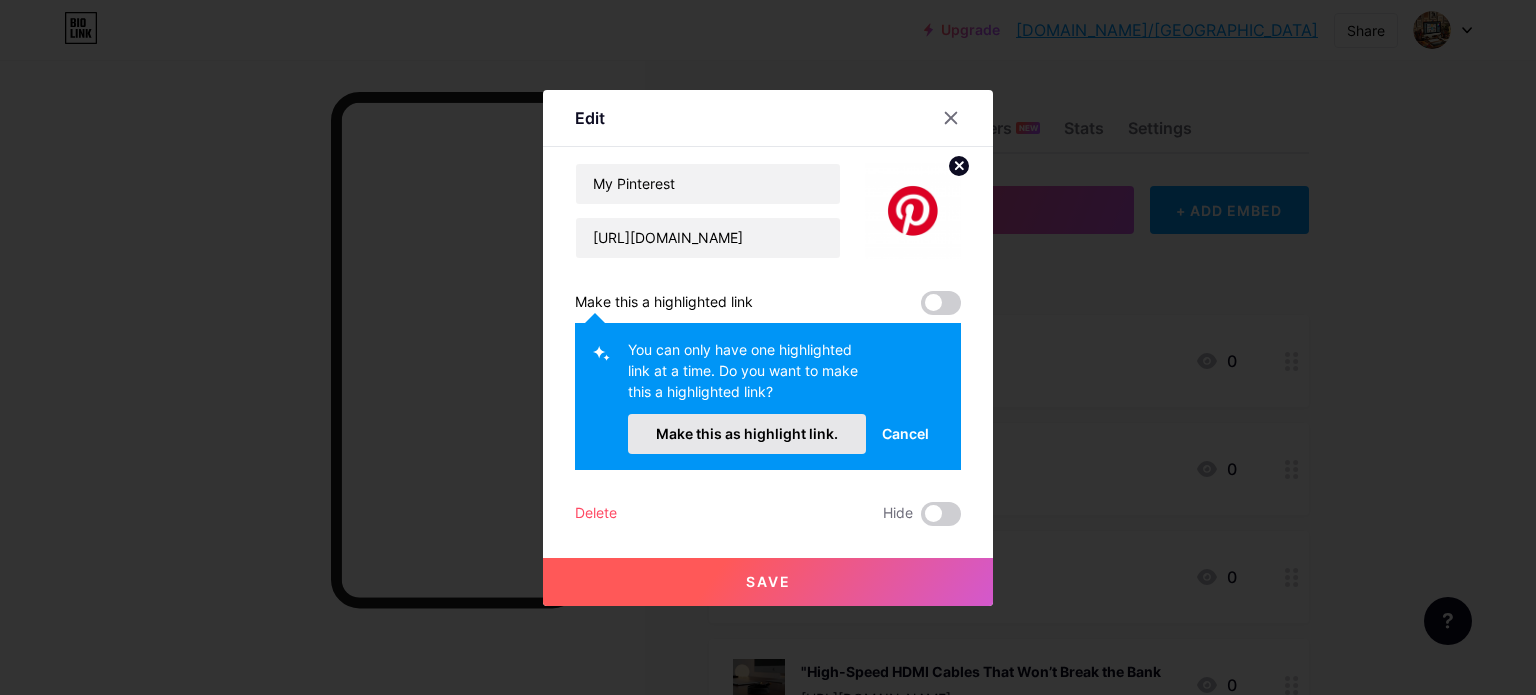 click on "Make this as highlight link." at bounding box center (747, 434) 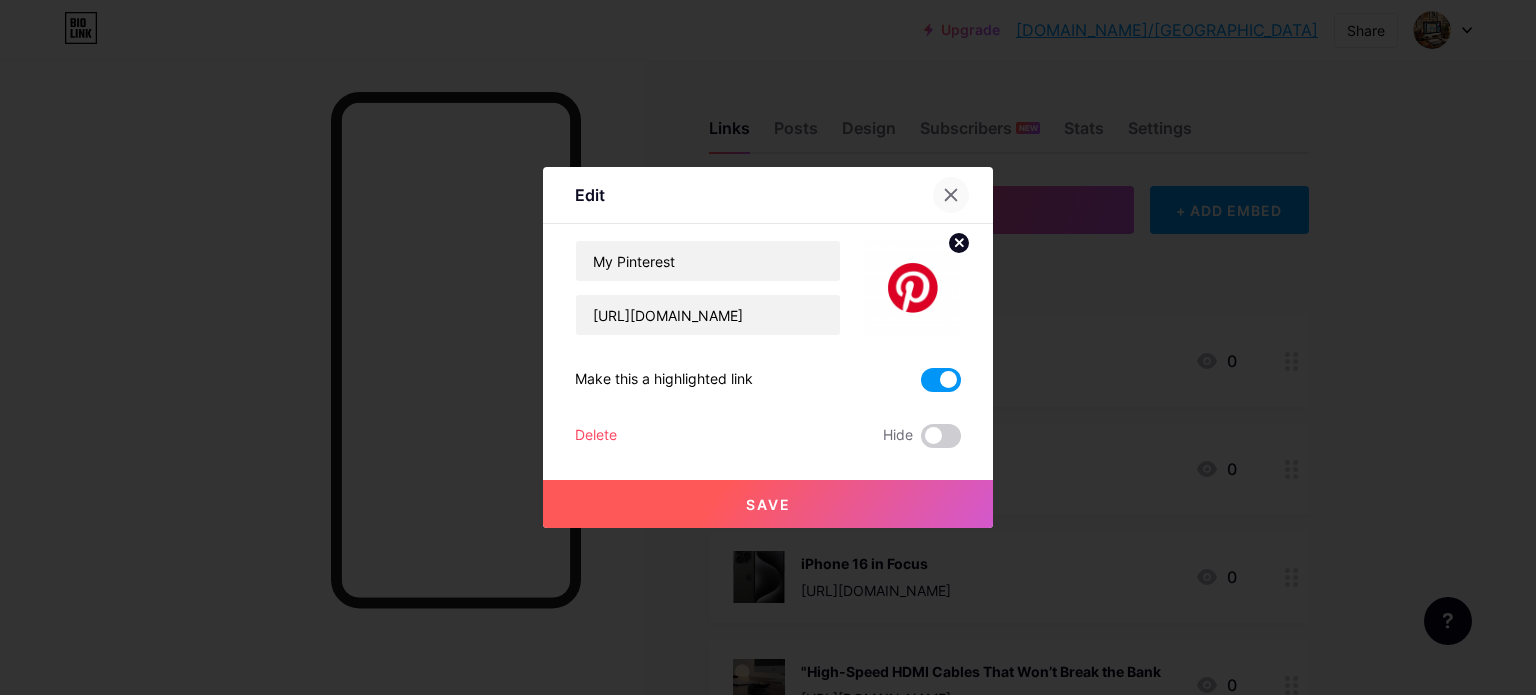 click 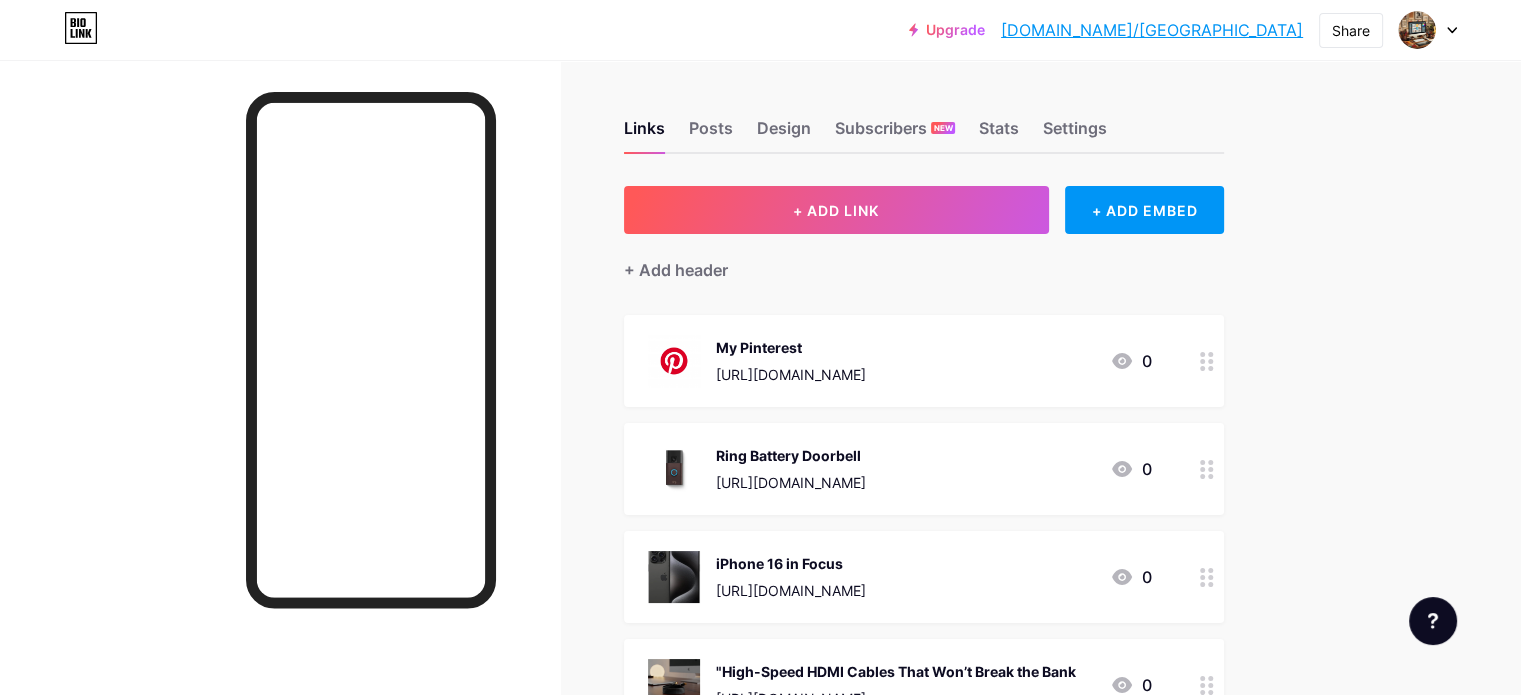 click at bounding box center [1207, 361] 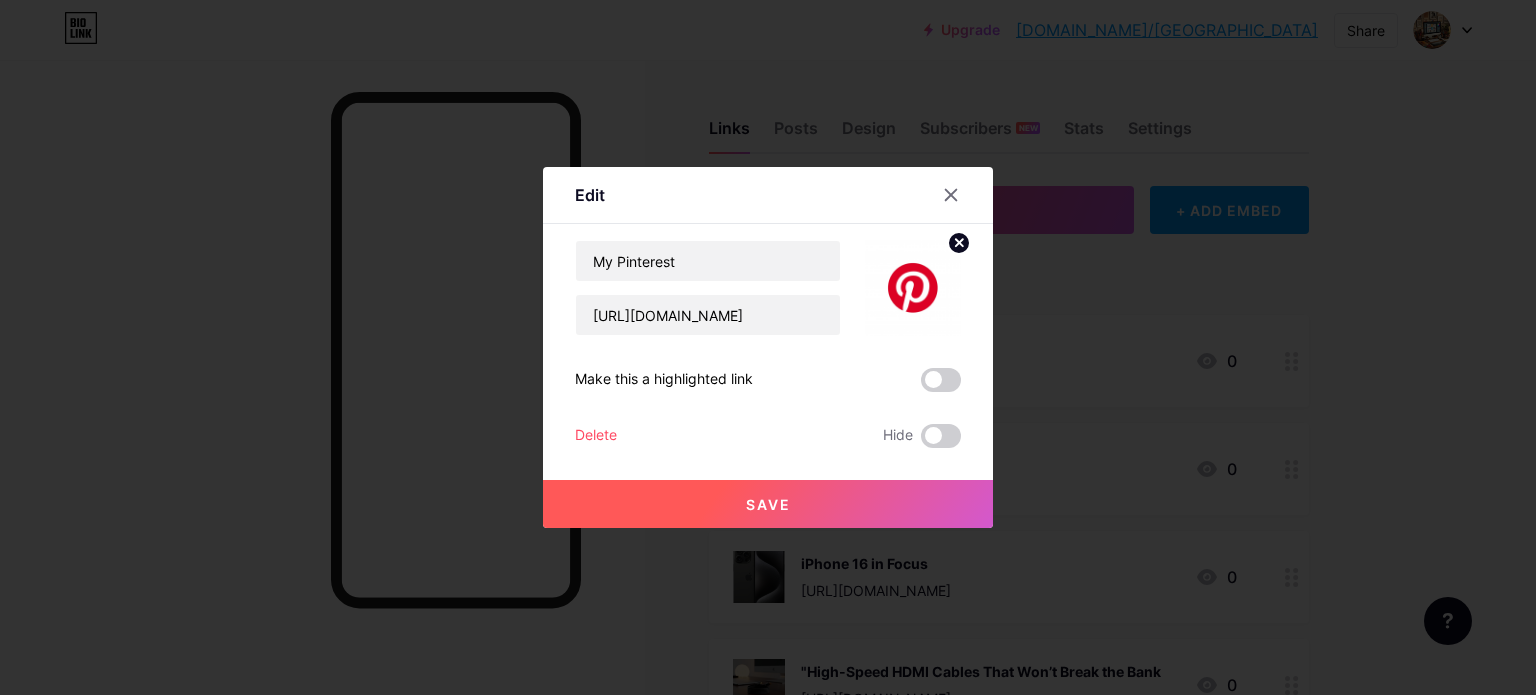 click at bounding box center [941, 380] 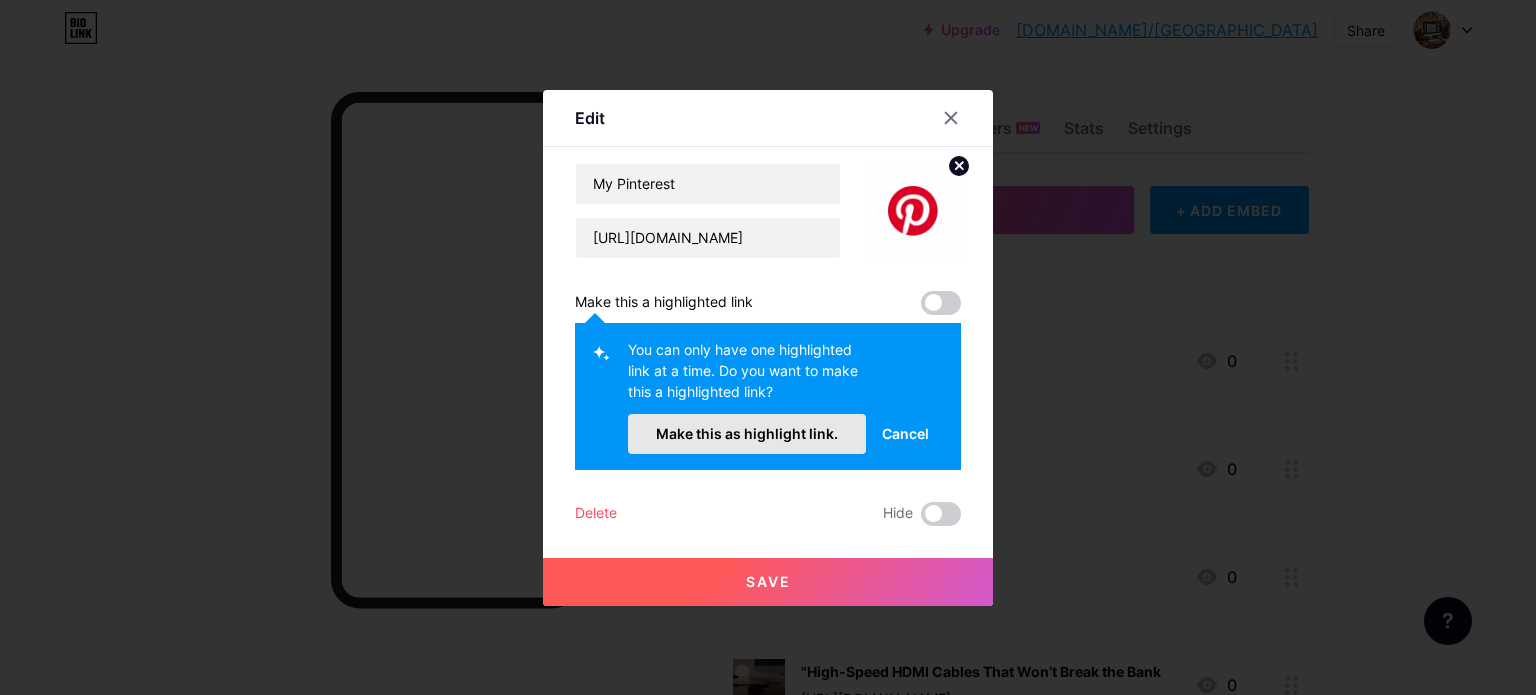 click on "Make this as highlight link." at bounding box center [747, 434] 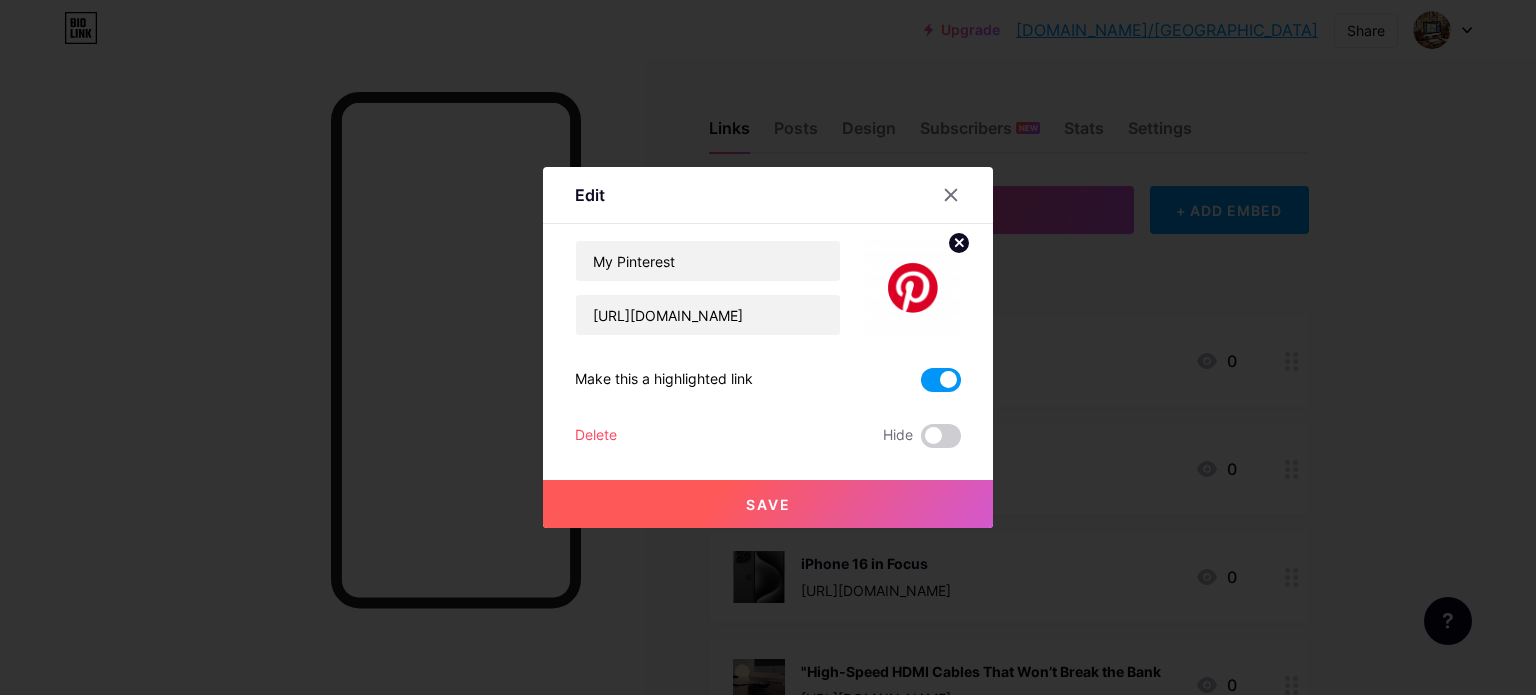 click on "Save" at bounding box center [768, 504] 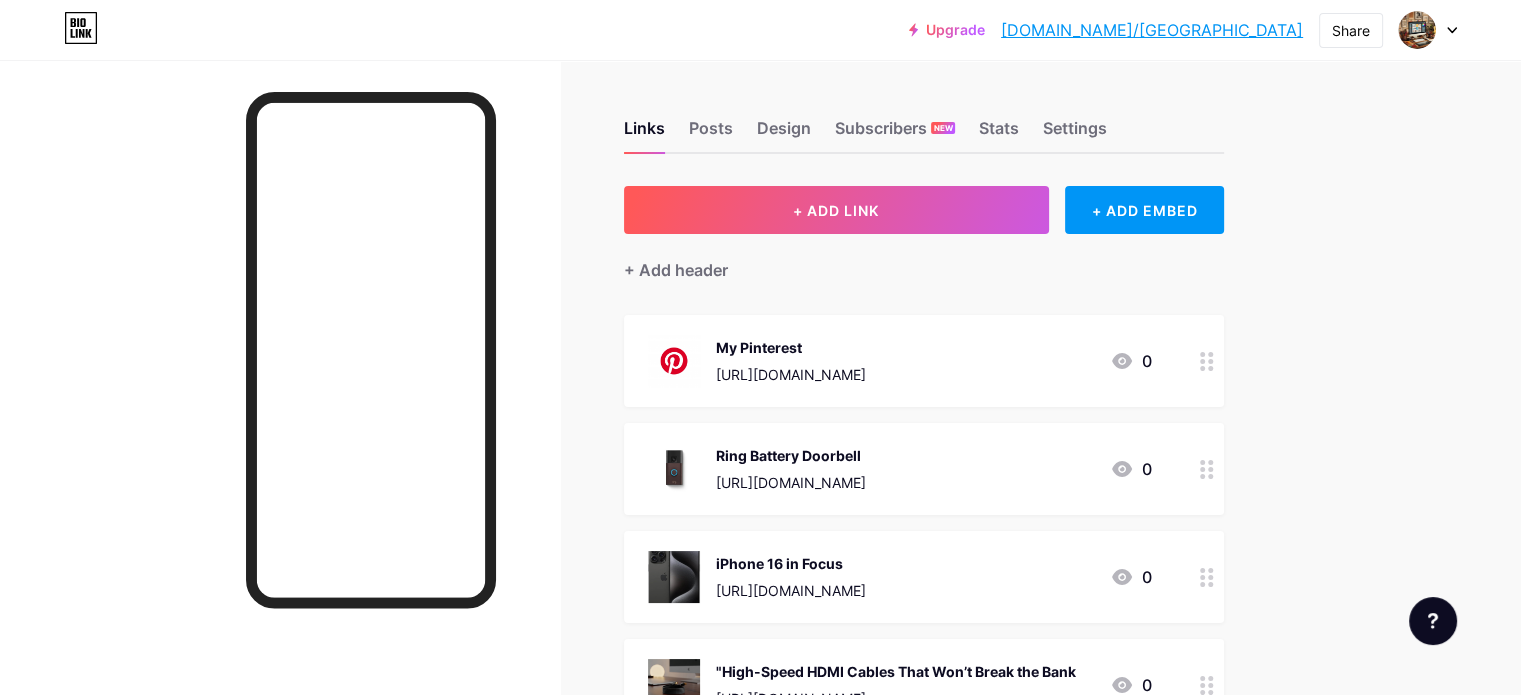 scroll, scrollTop: 100, scrollLeft: 0, axis: vertical 